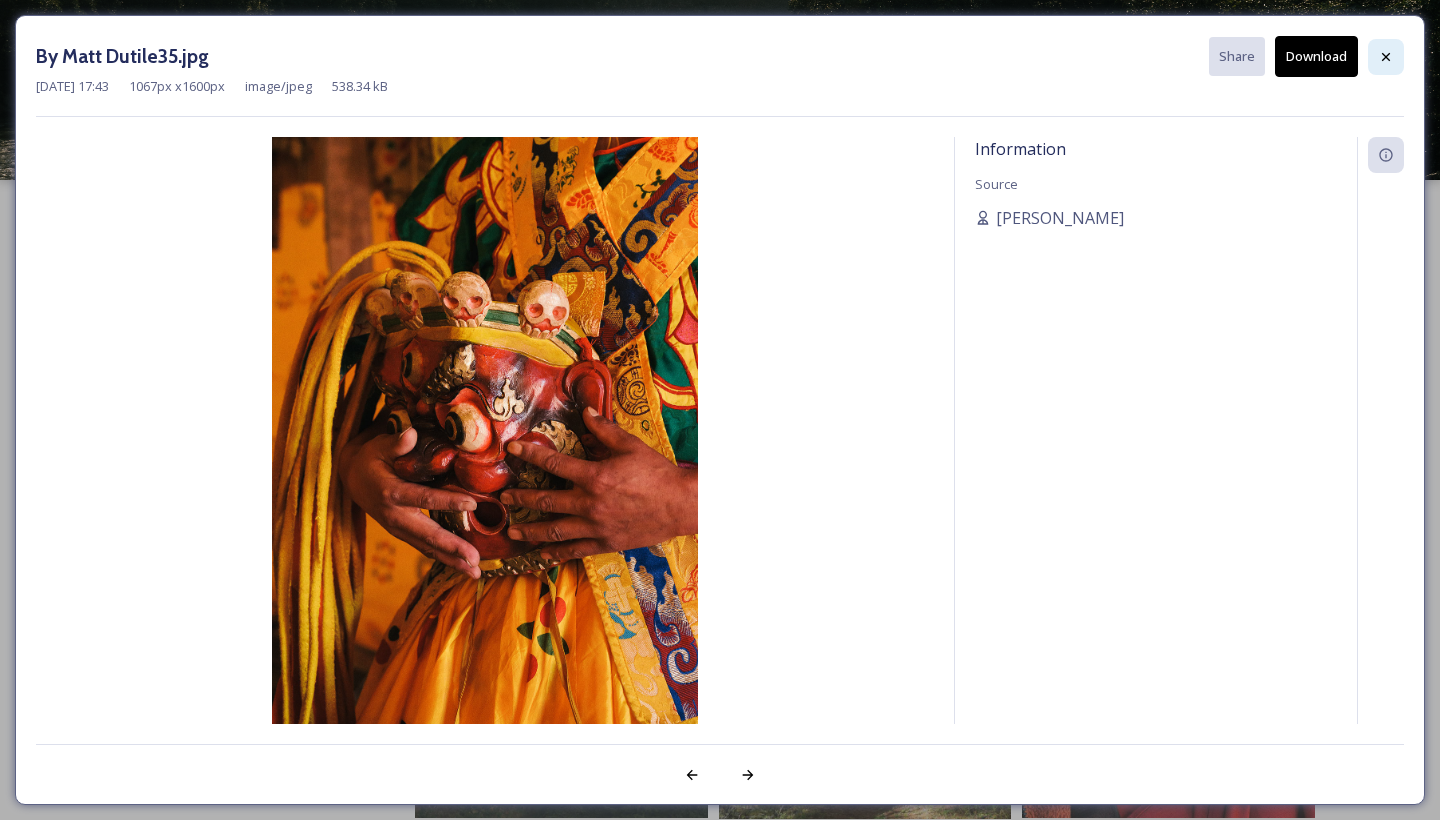 drag, startPoint x: 0, startPoint y: 0, endPoint x: 1385, endPoint y: 52, distance: 1385.9758 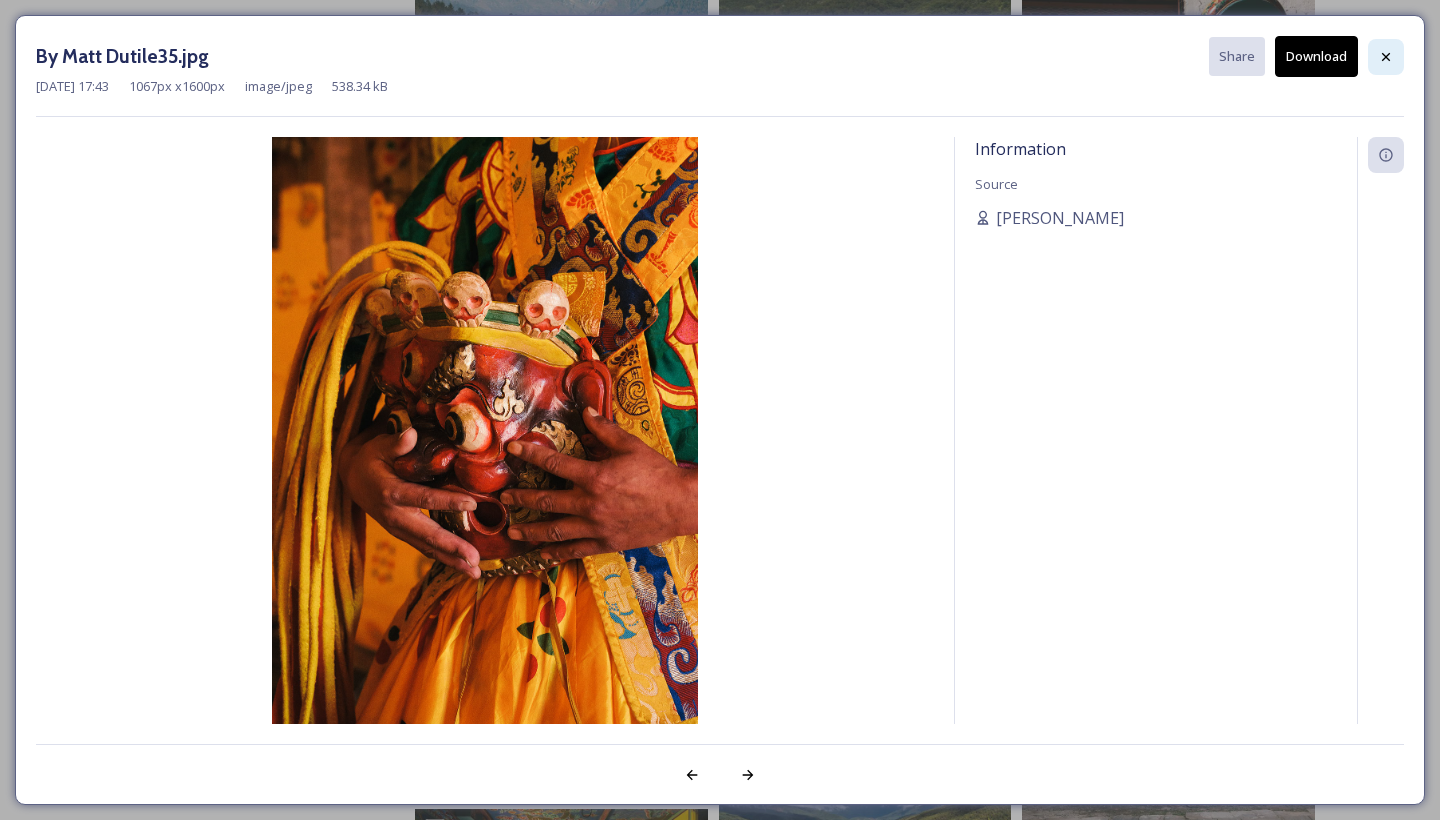 click on "Shared by:  Bhutan Tourism A library of images, videos and other digital assets relating to [GEOGRAPHIC_DATA]. You can find images and documents by performing a quick or advanced search or by browsing the folders. Commercial use is not allowed. Department of Tourism [GEOGRAPHIC_DATA] – Brand Centre Bumthang 77  file s Filters Date Created Select all By Matt Dutile35.jpg Share Download [DATE] 17:43 1067 px x  1600 px image/jpeg 538.34 kB Information Source [PERSON_NAME] Bumthang by Matt Dutile5.jpg image/jpeg  |  289.58 kB  |  1067  x  1600 © [PERSON_NAME] Creative [PERSON_NAME] Bumthang 202324.jpg image/jpeg  |  6.76 MB  |  7083  x  4722 © [PERSON_NAME] You've reached the end" at bounding box center (720, 2778) 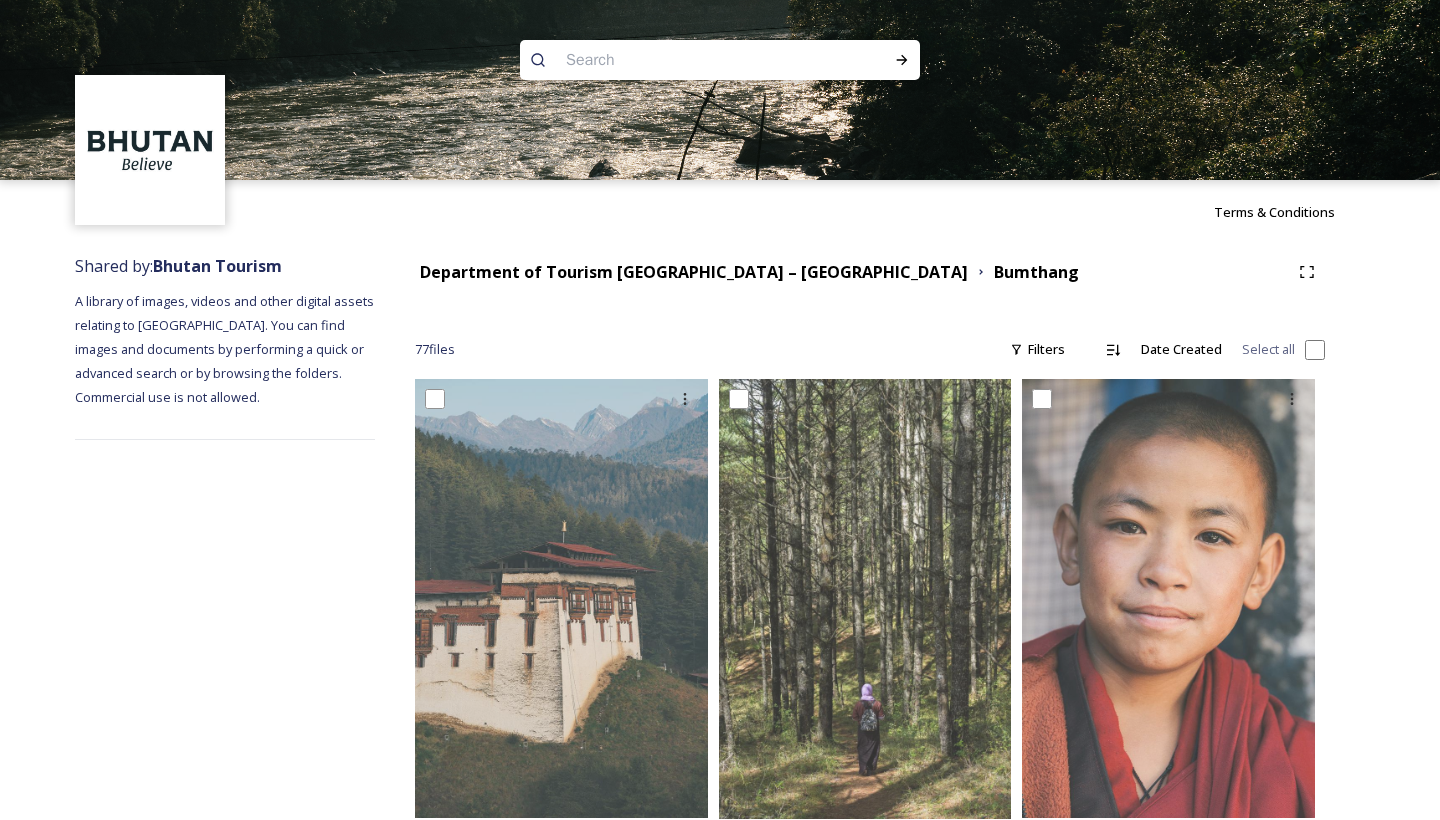 scroll, scrollTop: 0, scrollLeft: 0, axis: both 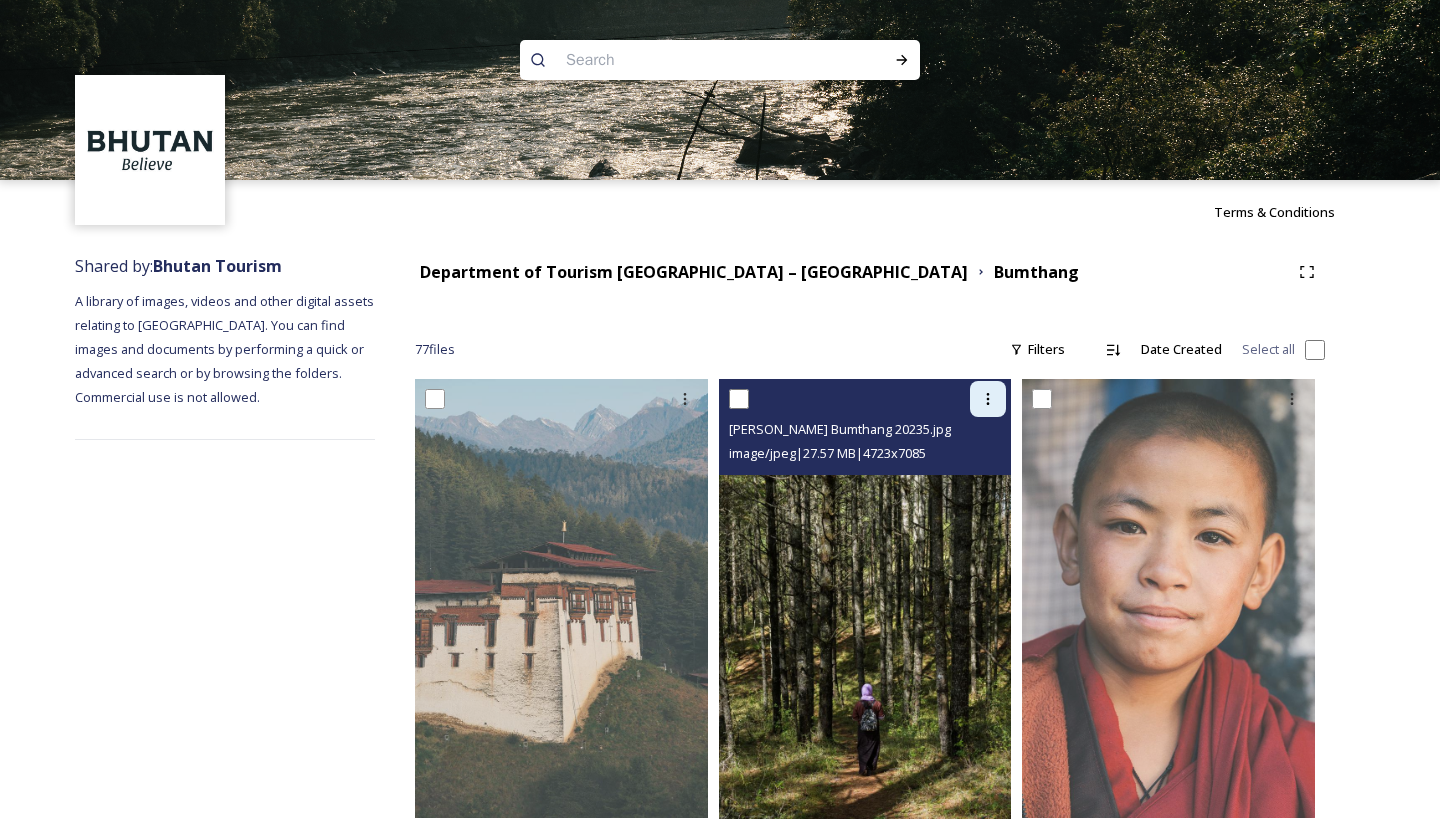 click at bounding box center (988, 399) 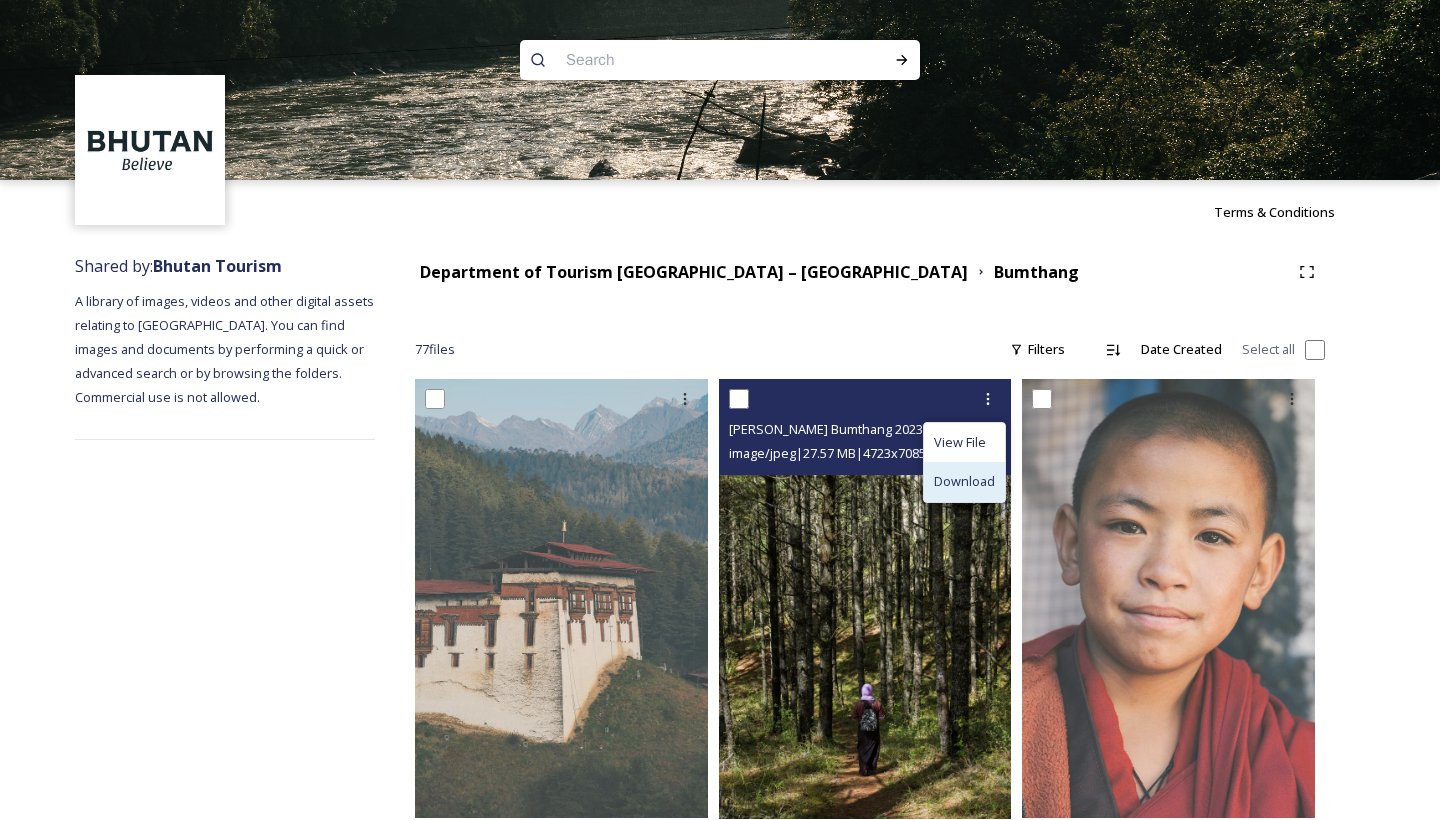 click on "Download" at bounding box center [964, 481] 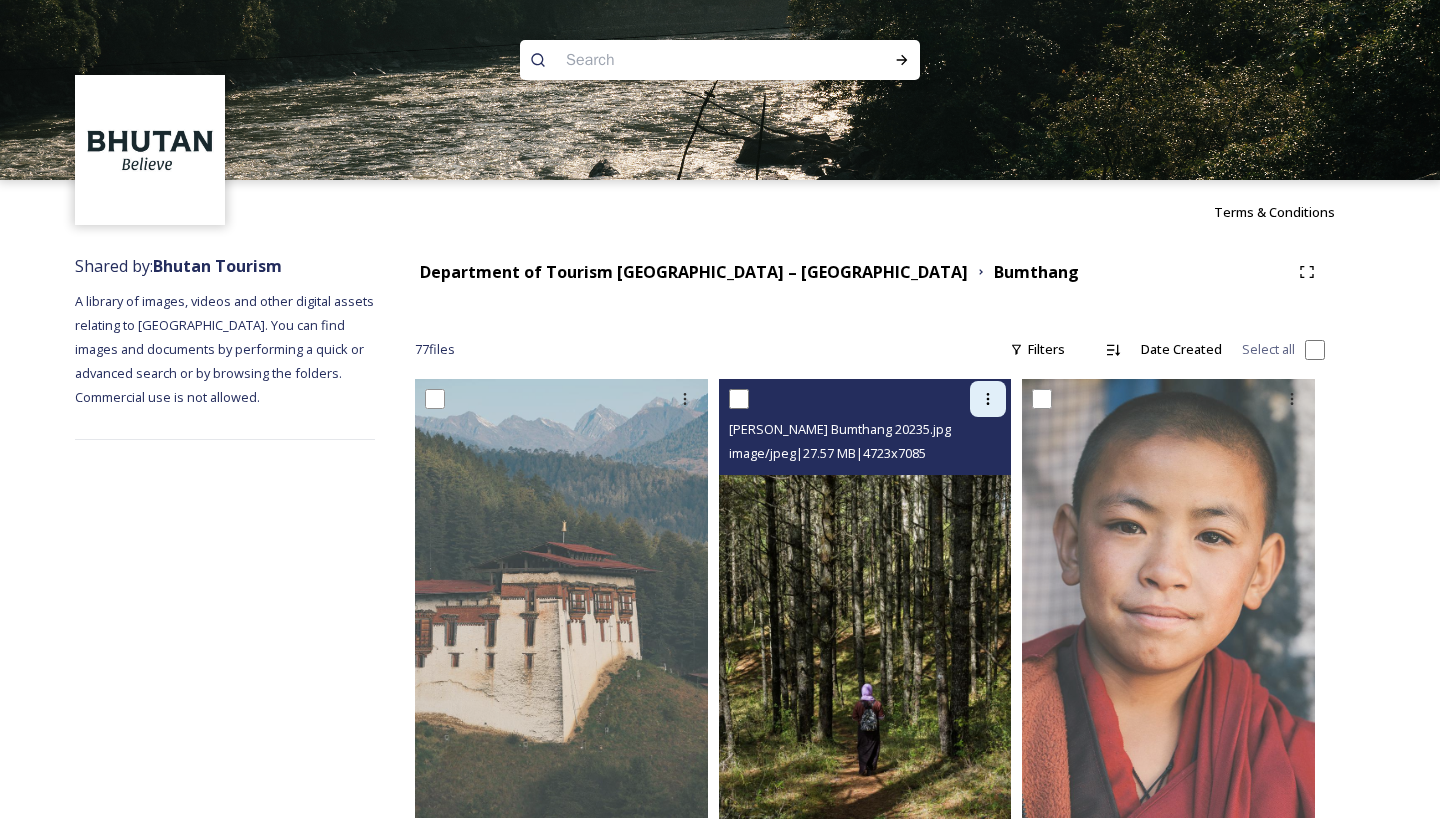 click 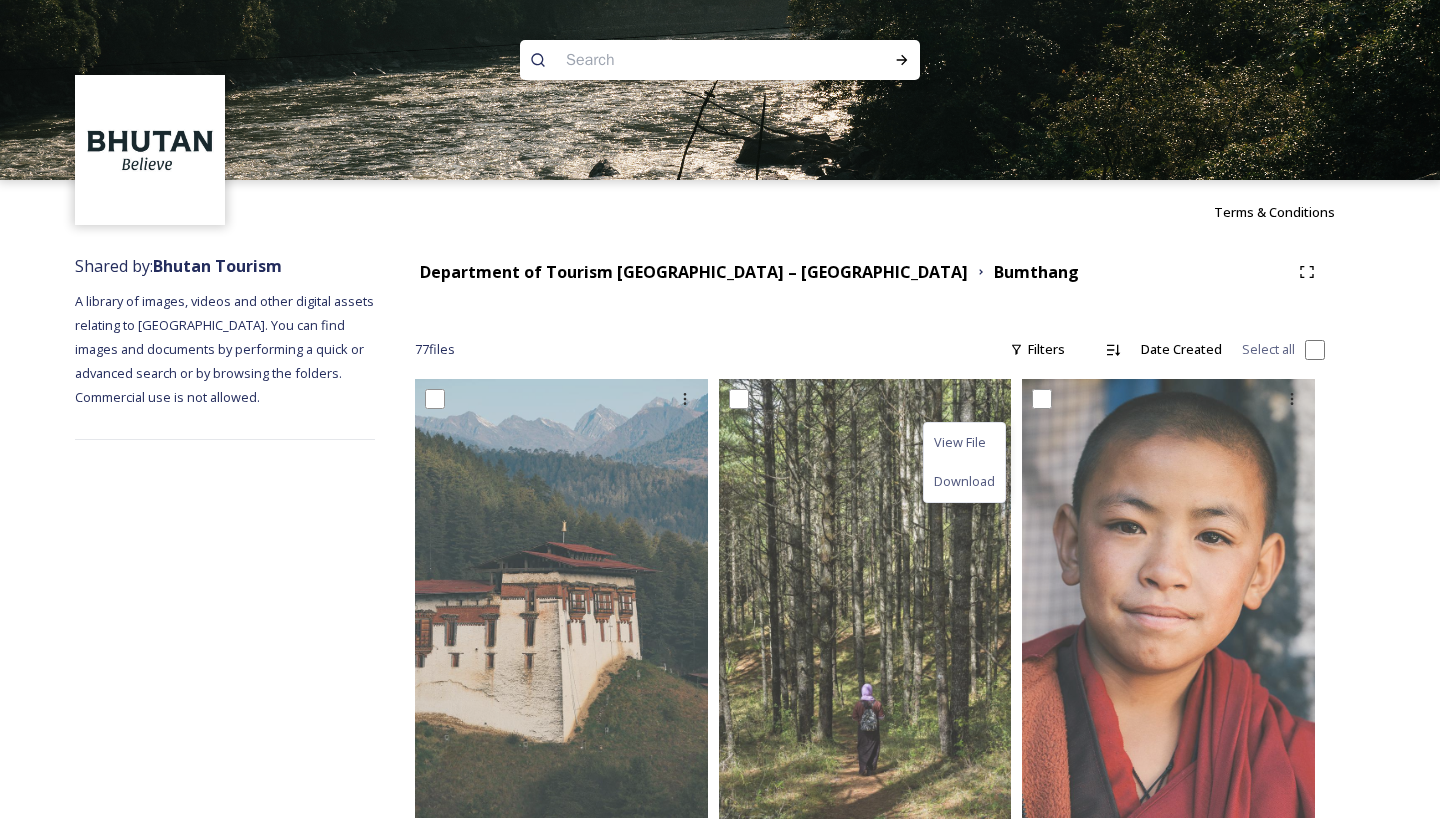 scroll, scrollTop: 0, scrollLeft: 0, axis: both 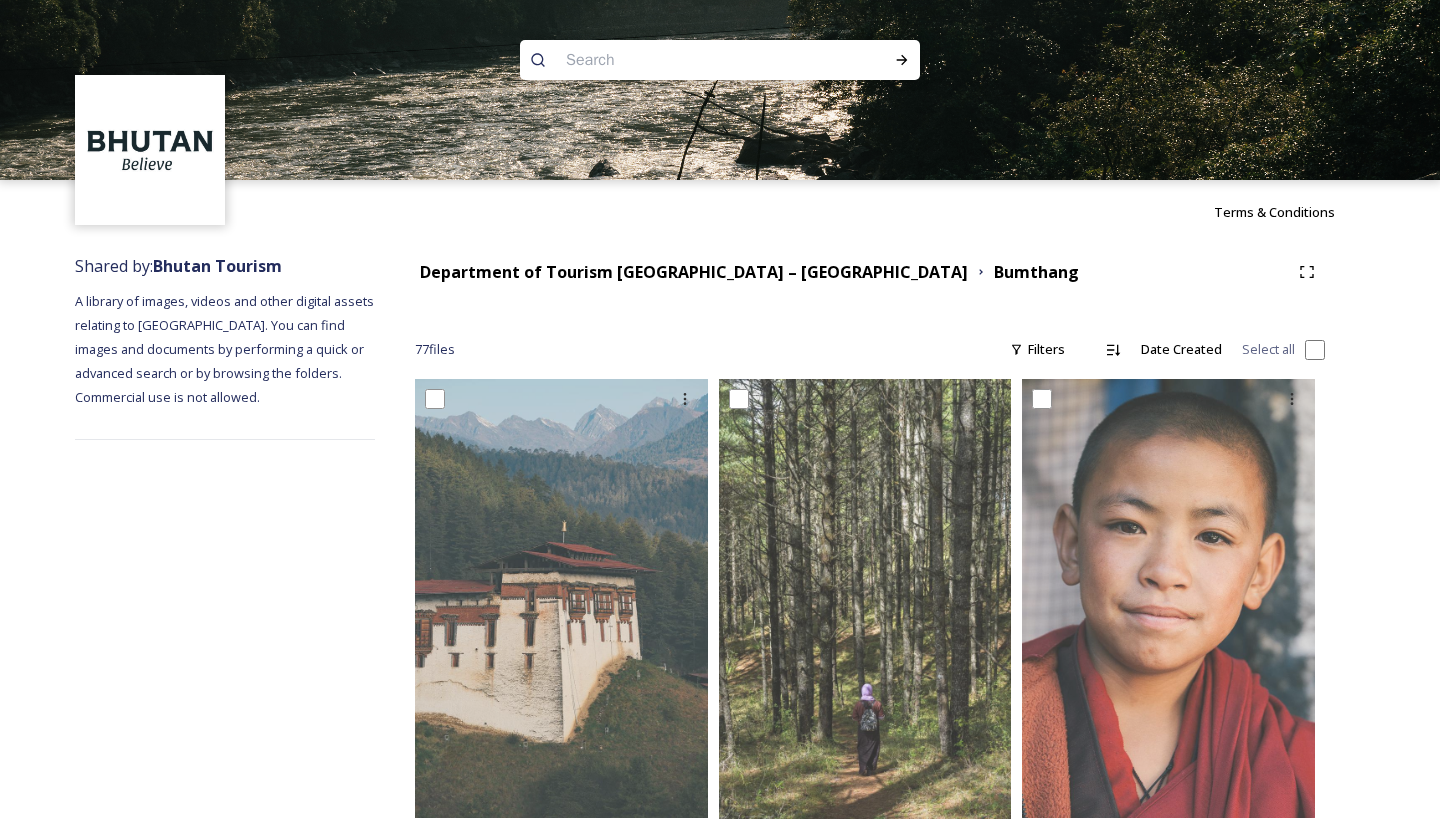 click at bounding box center (681, 60) 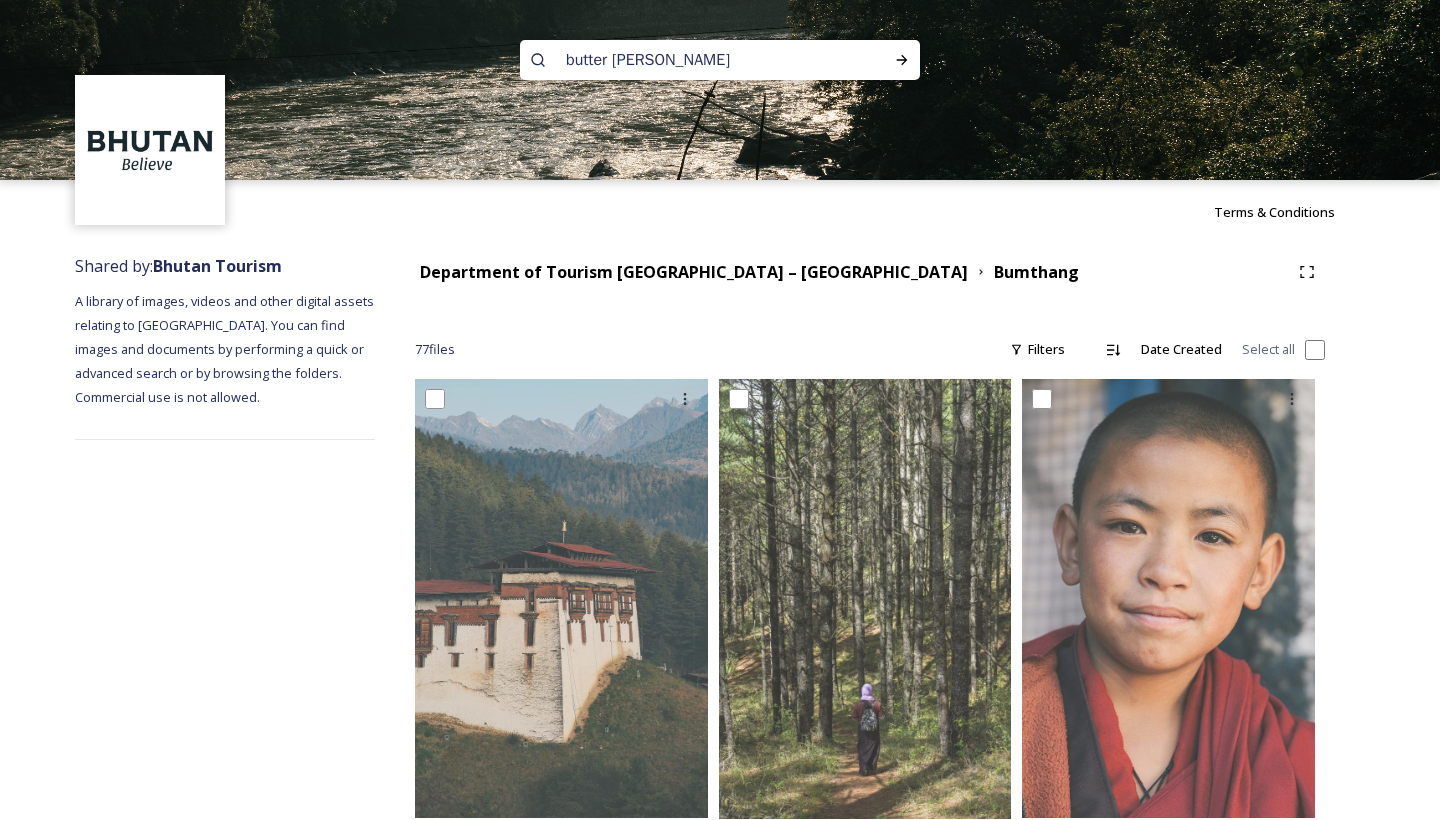 type on "butter lamp" 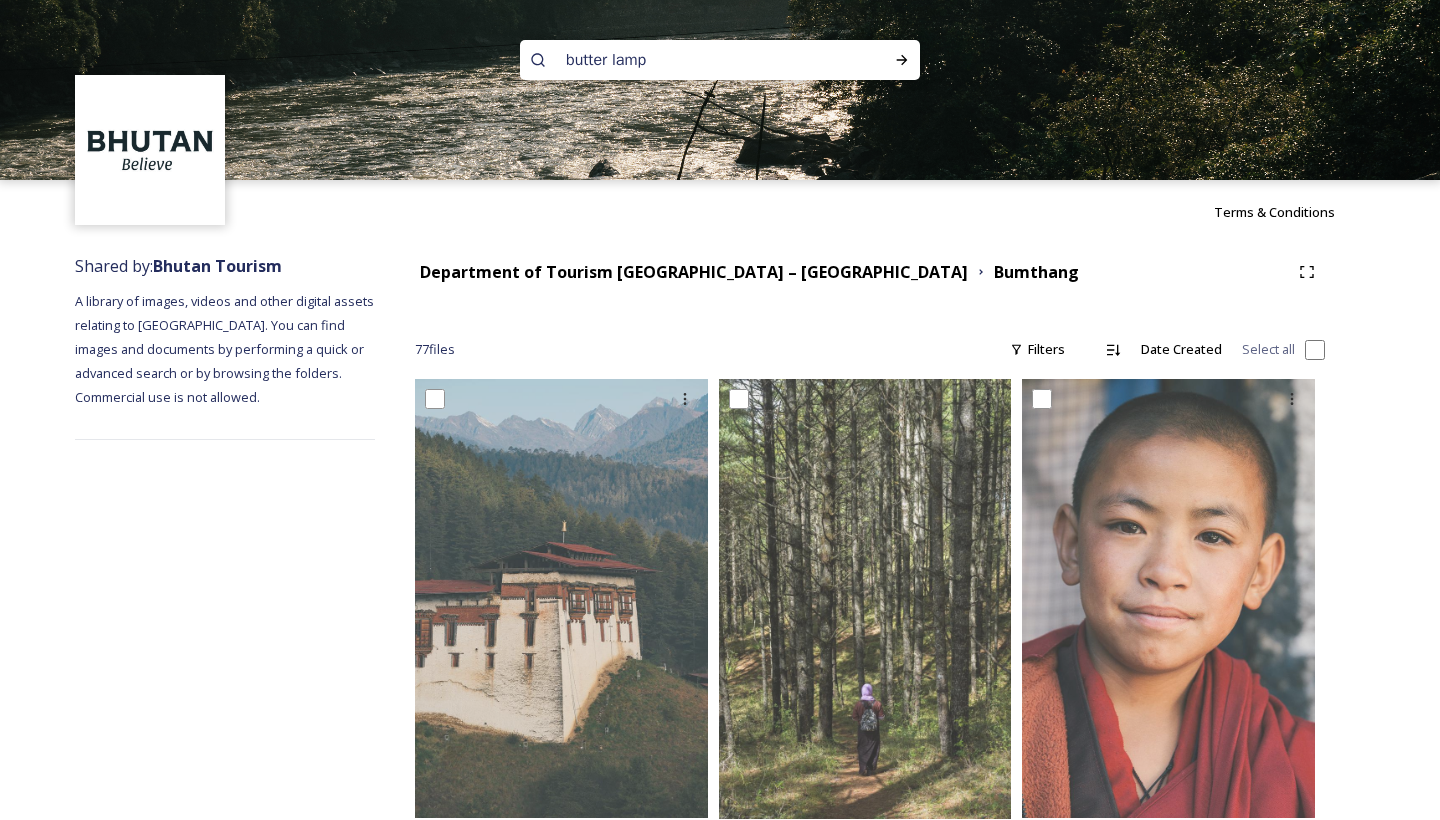 type 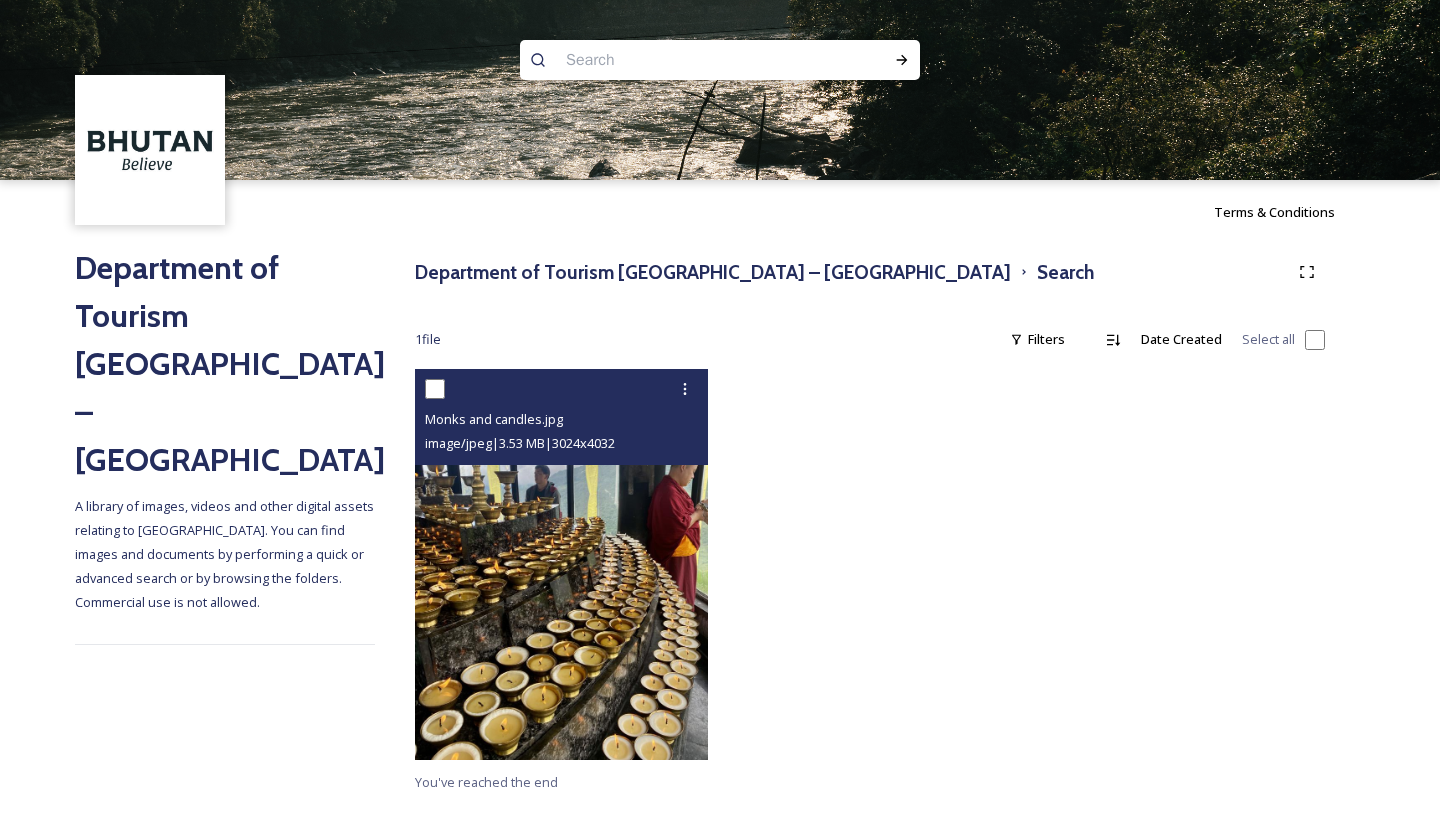 click at bounding box center (561, 564) 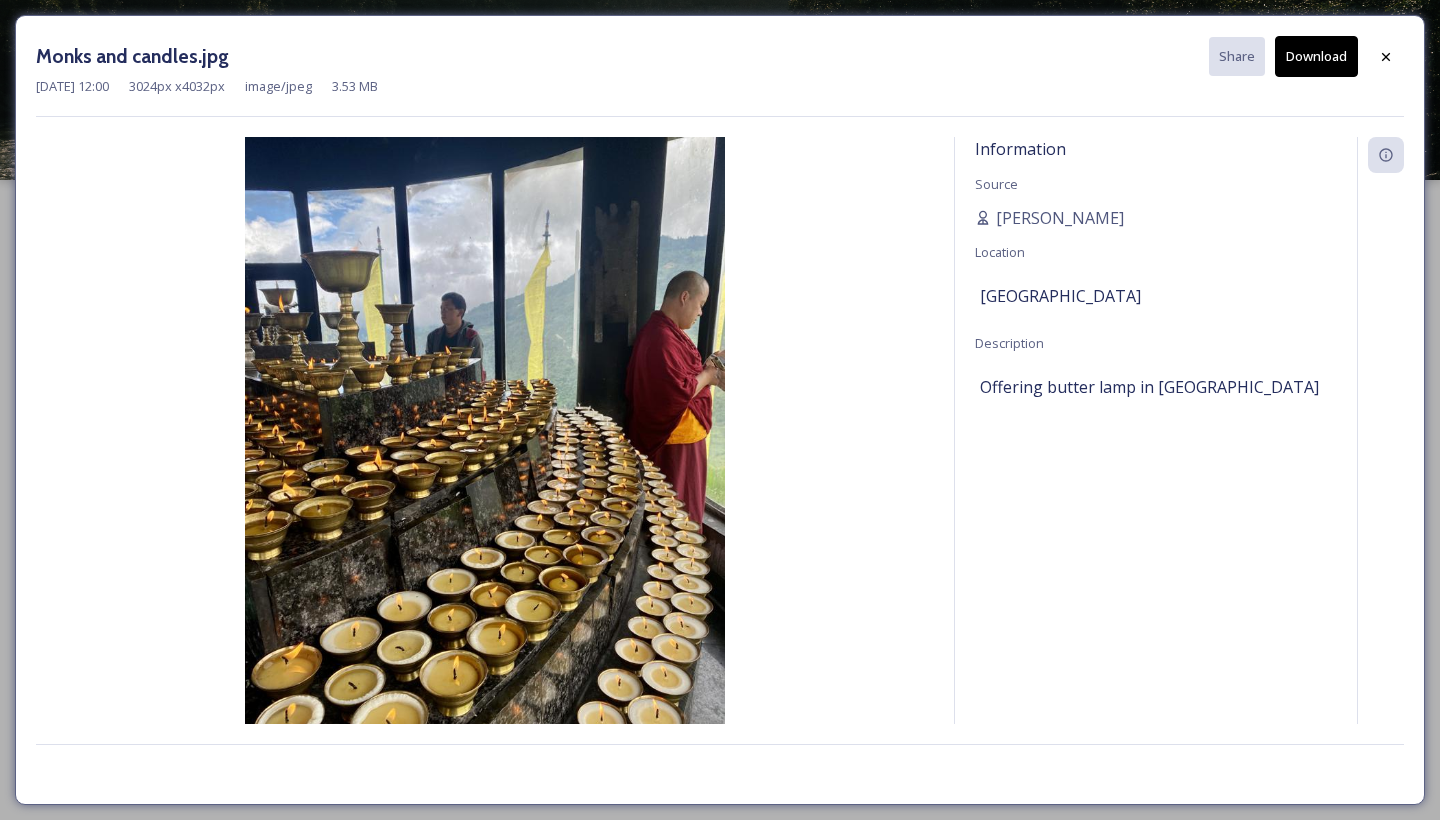 click on "Information Source [PERSON_NAME] Location [GEOGRAPHIC_DATA] Description Offering butter lamp in [GEOGRAPHIC_DATA]" at bounding box center [1156, 457] 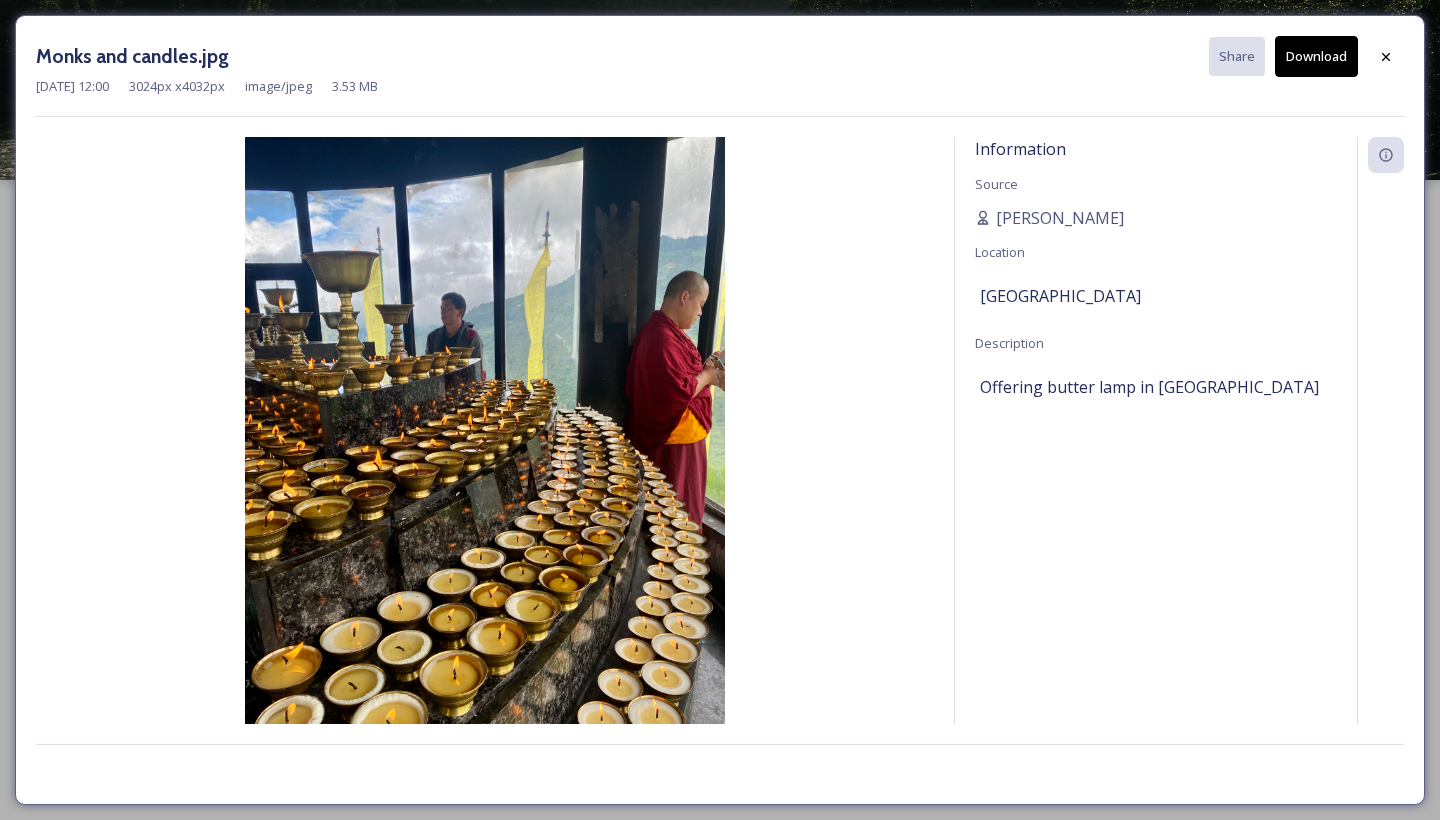 click on "Download" at bounding box center (1316, 56) 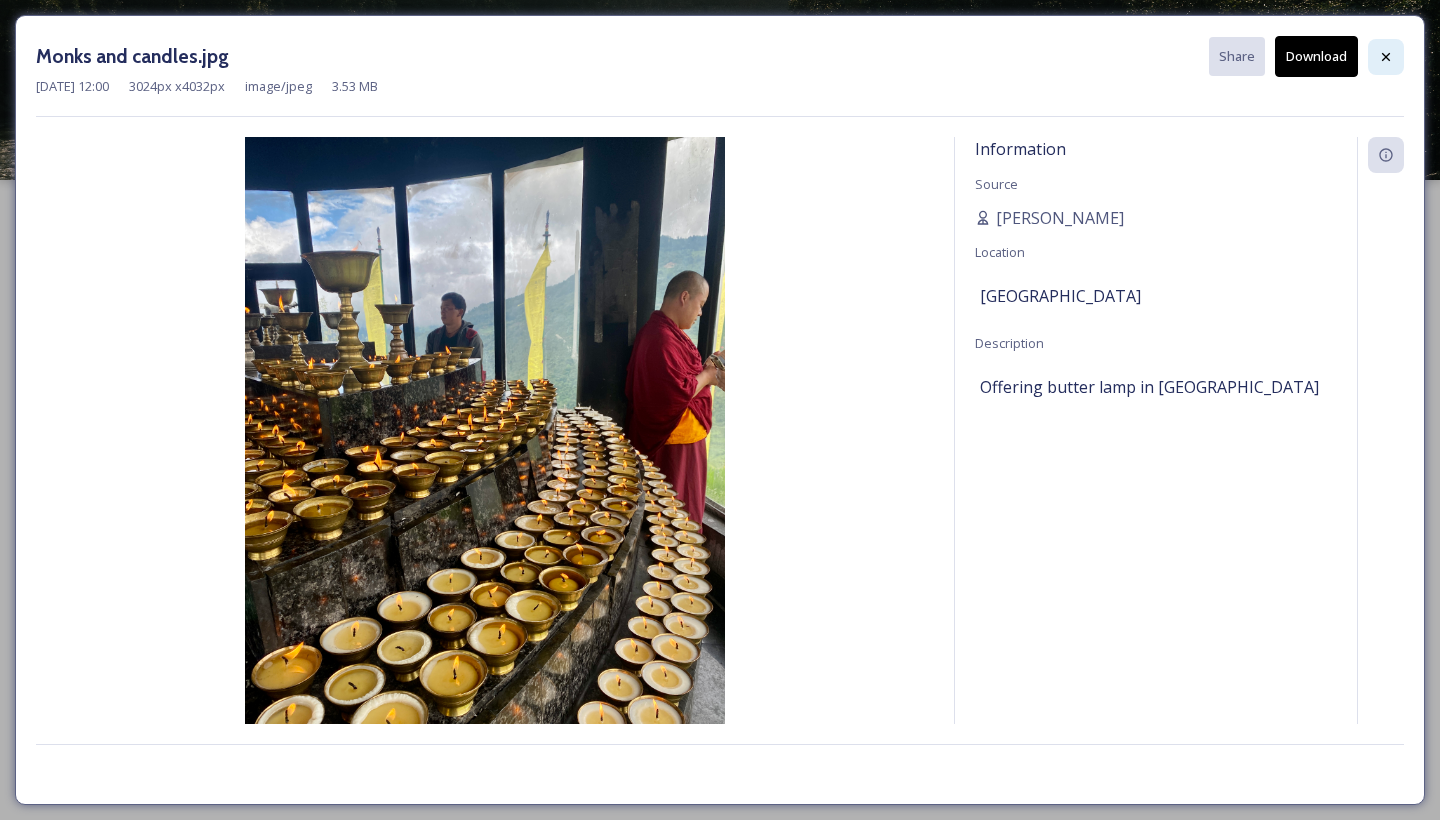 click 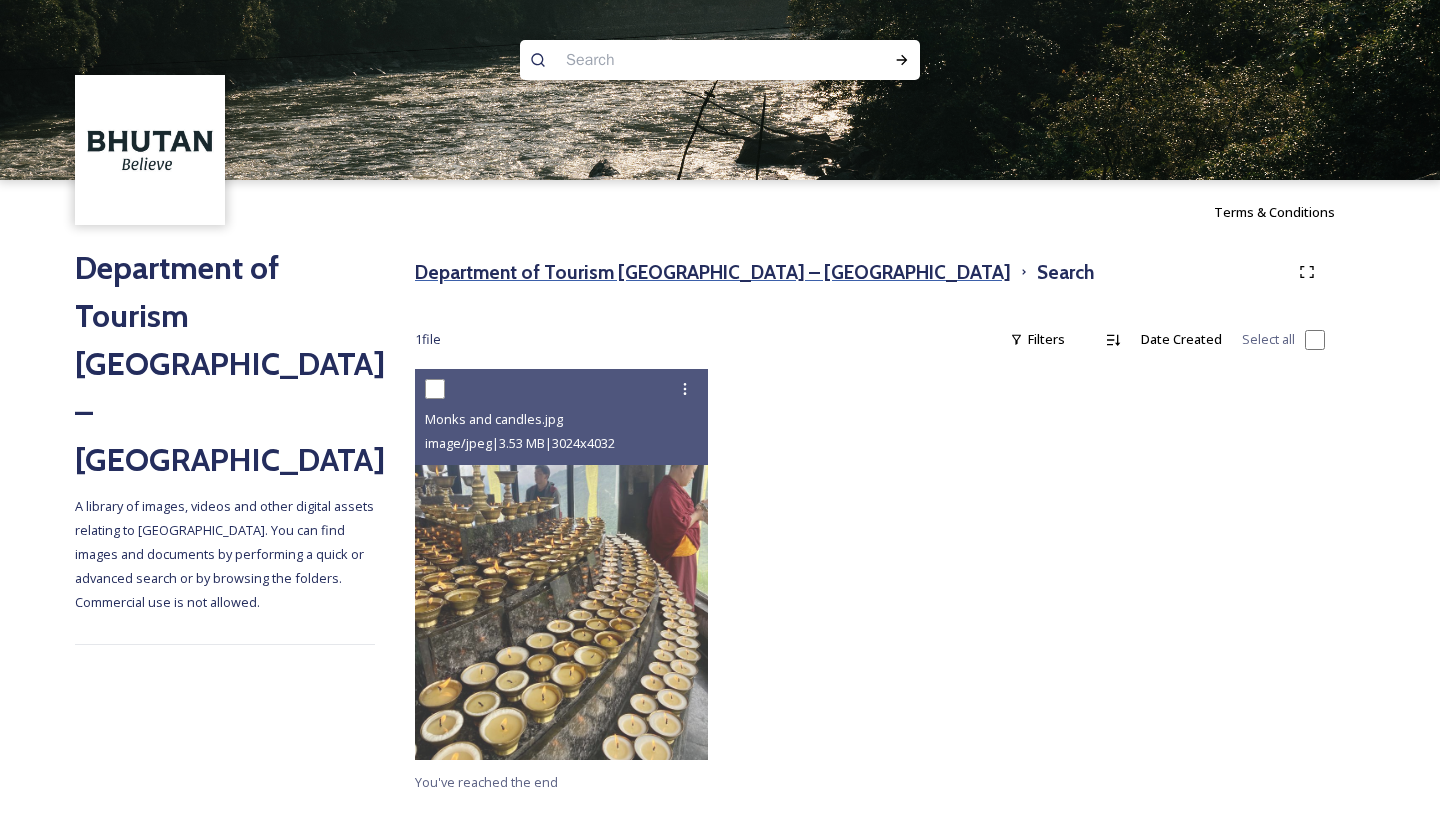 click on "Department of Tourism [GEOGRAPHIC_DATA] – [GEOGRAPHIC_DATA]" at bounding box center [713, 272] 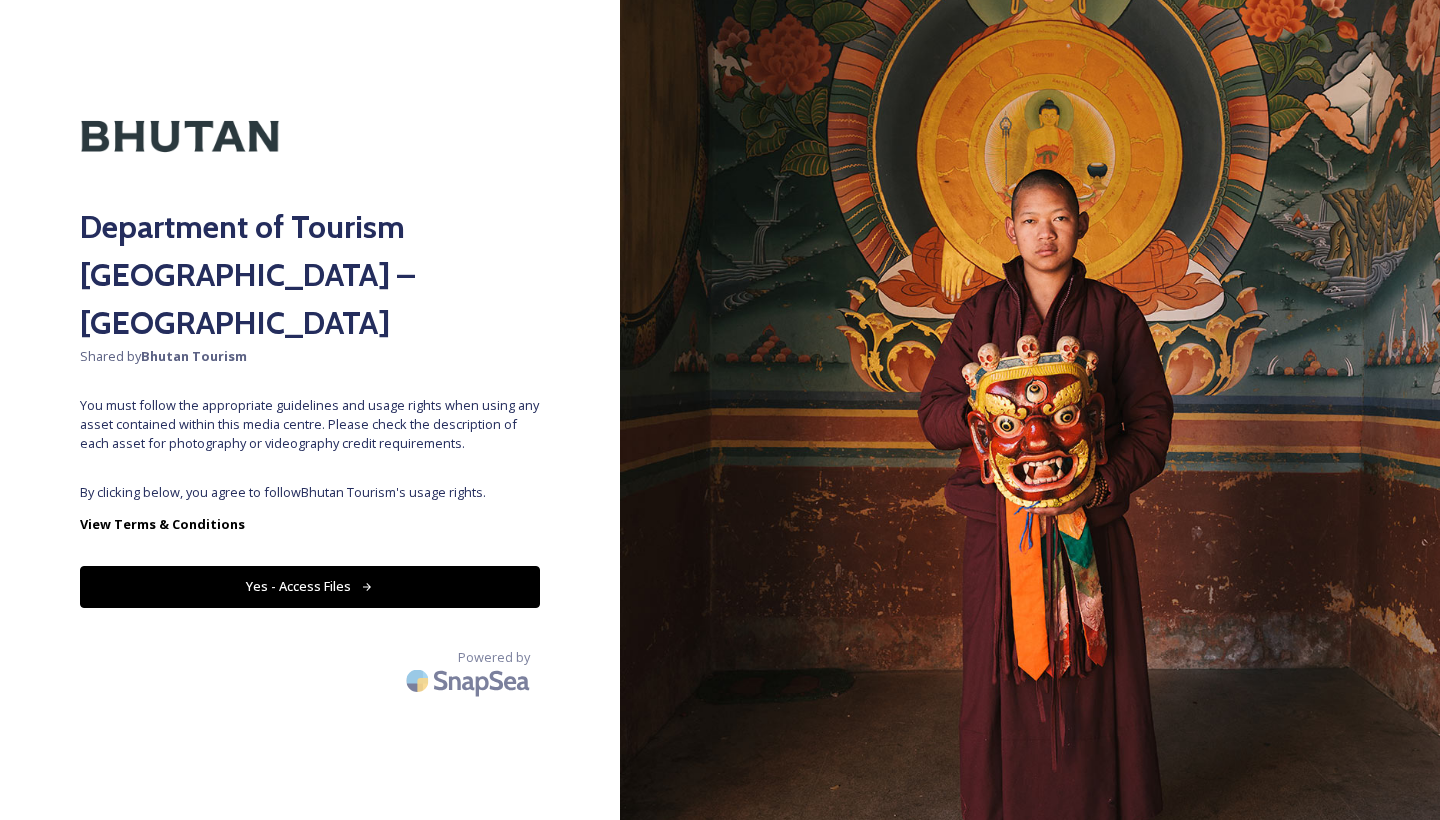click on "Yes - Access Files" at bounding box center (310, 586) 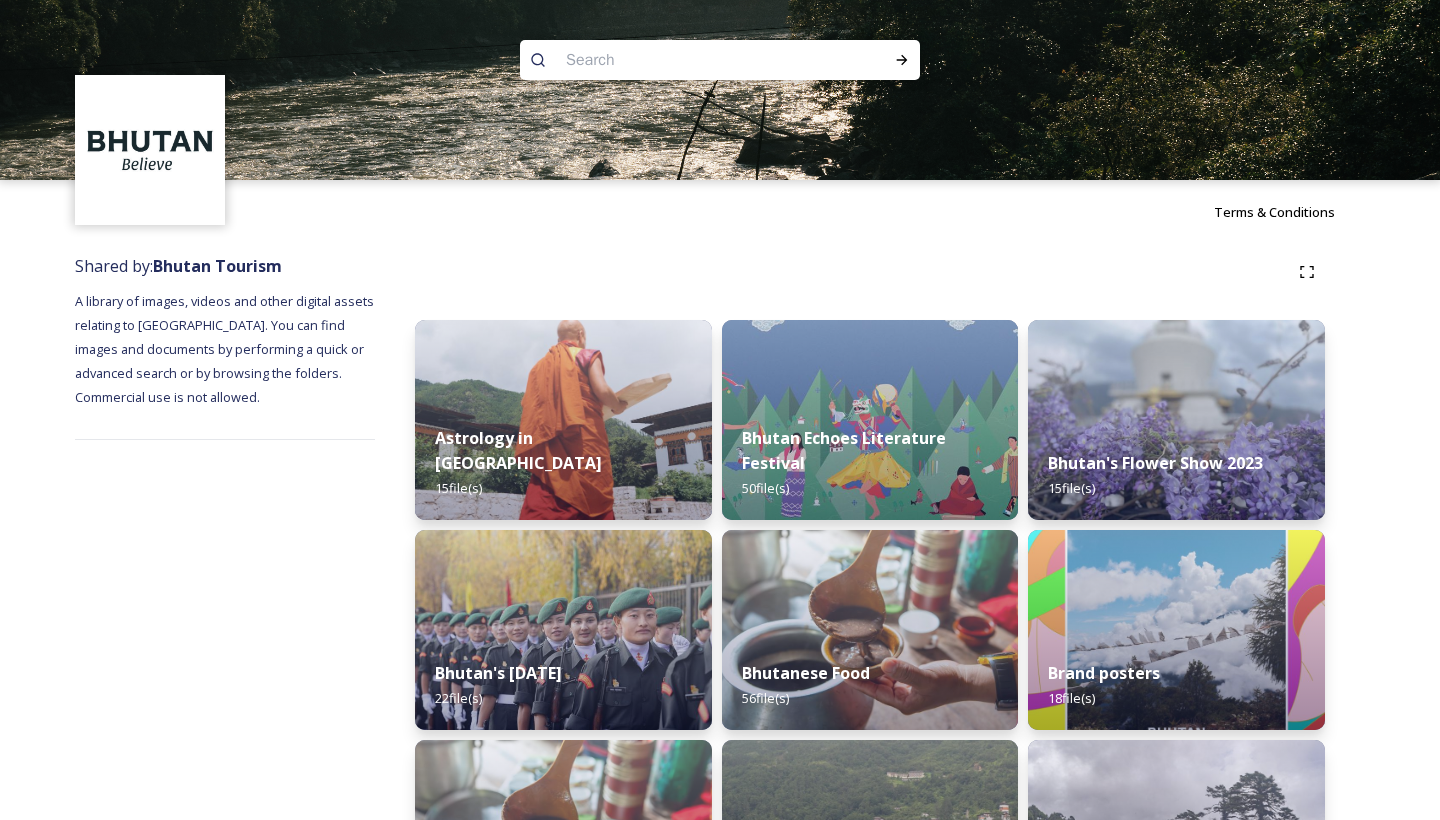 click at bounding box center [681, 60] 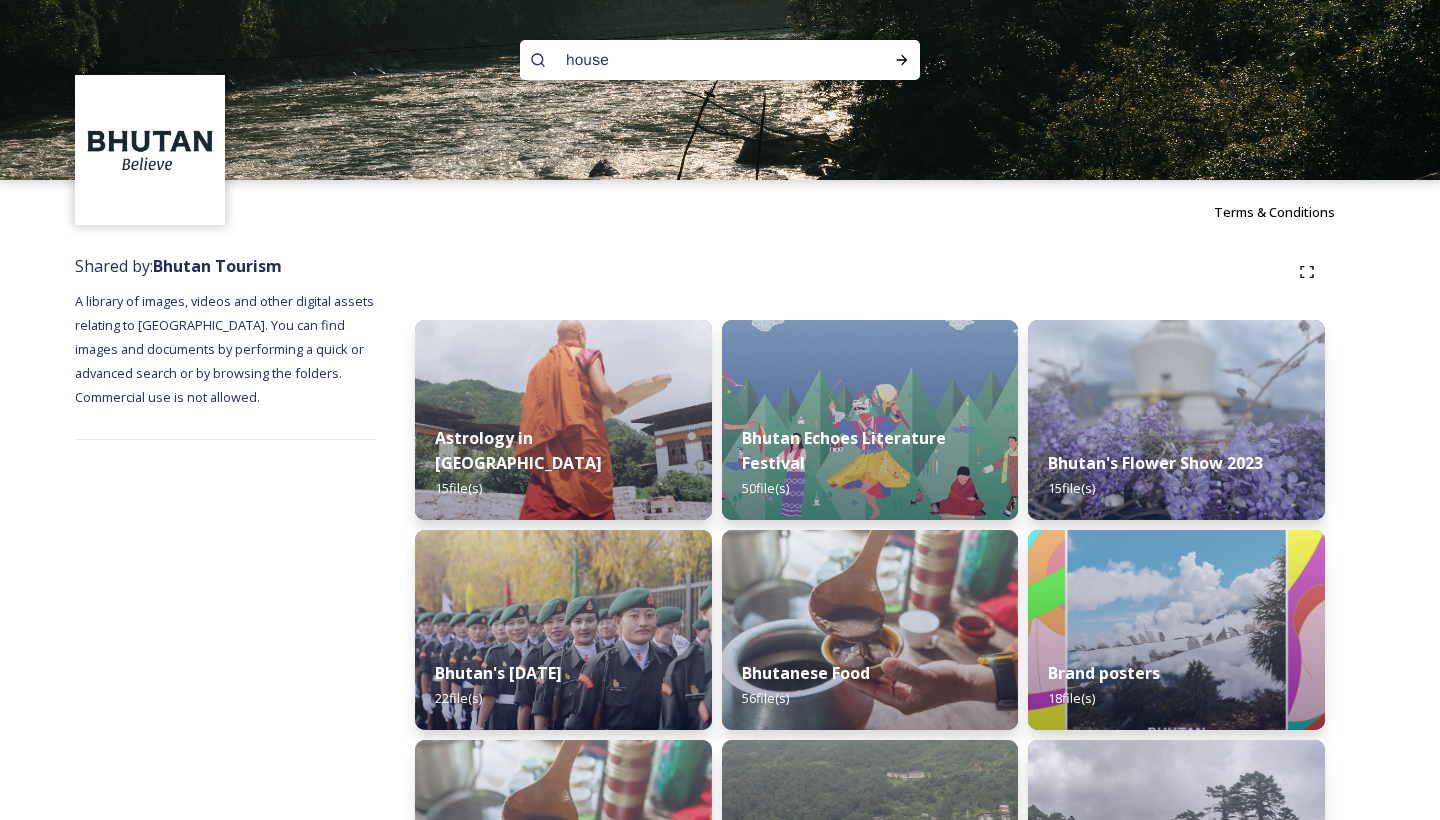 type on "houses" 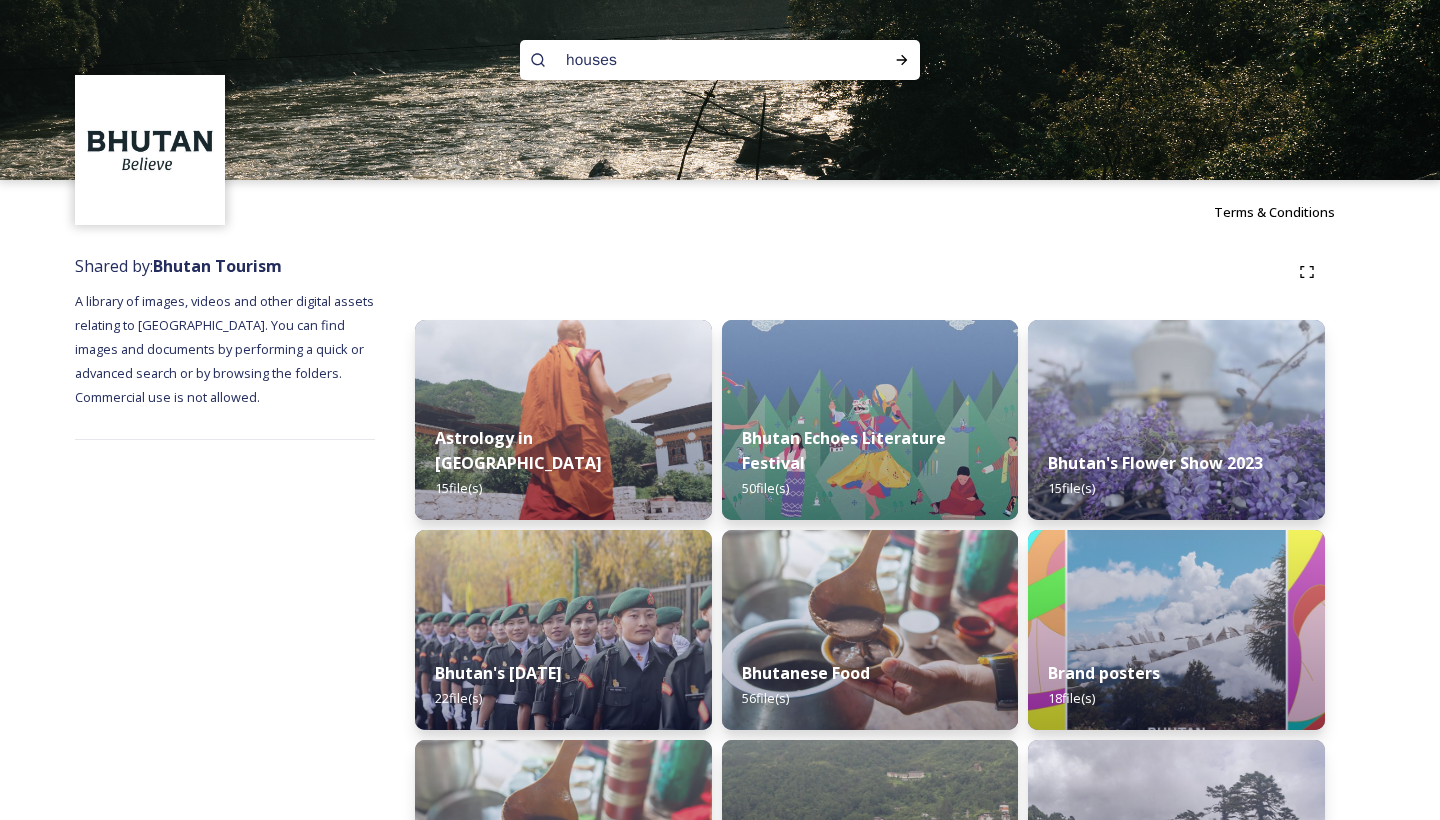 type 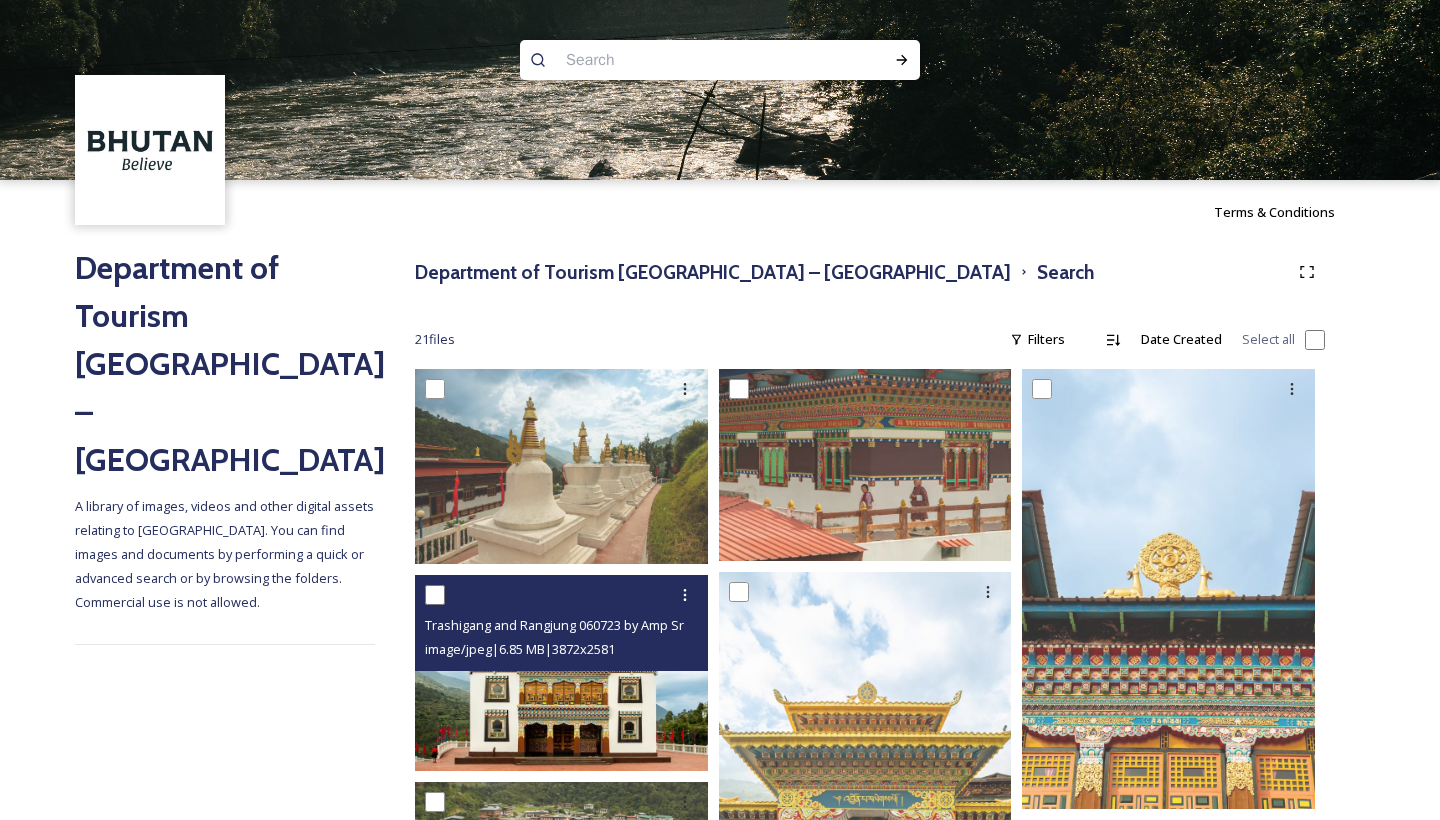 click on "image/jpeg  |  6.85 MB  |  3872  x  2581" at bounding box center (520, 649) 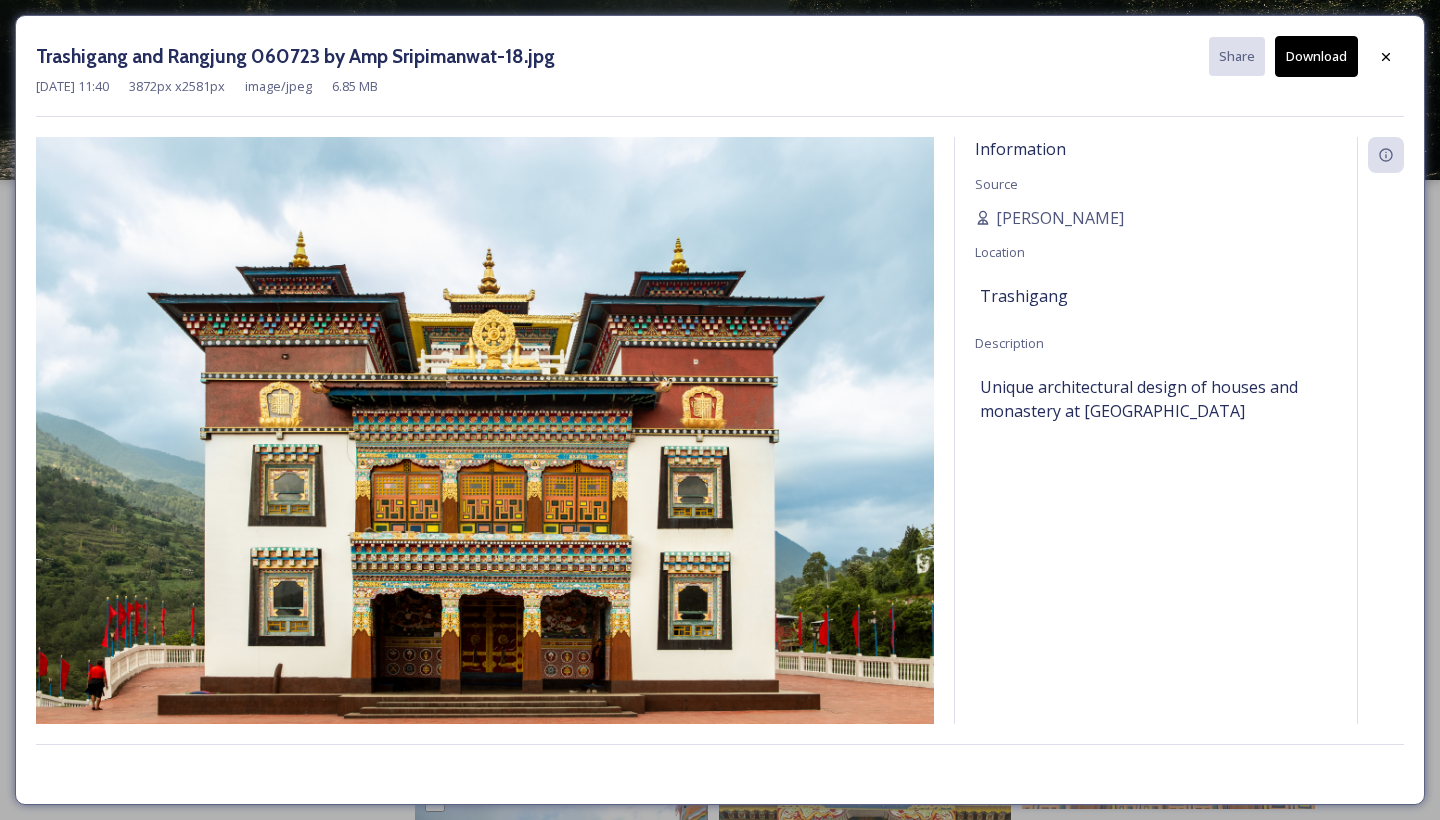 click on "Download" at bounding box center [1316, 56] 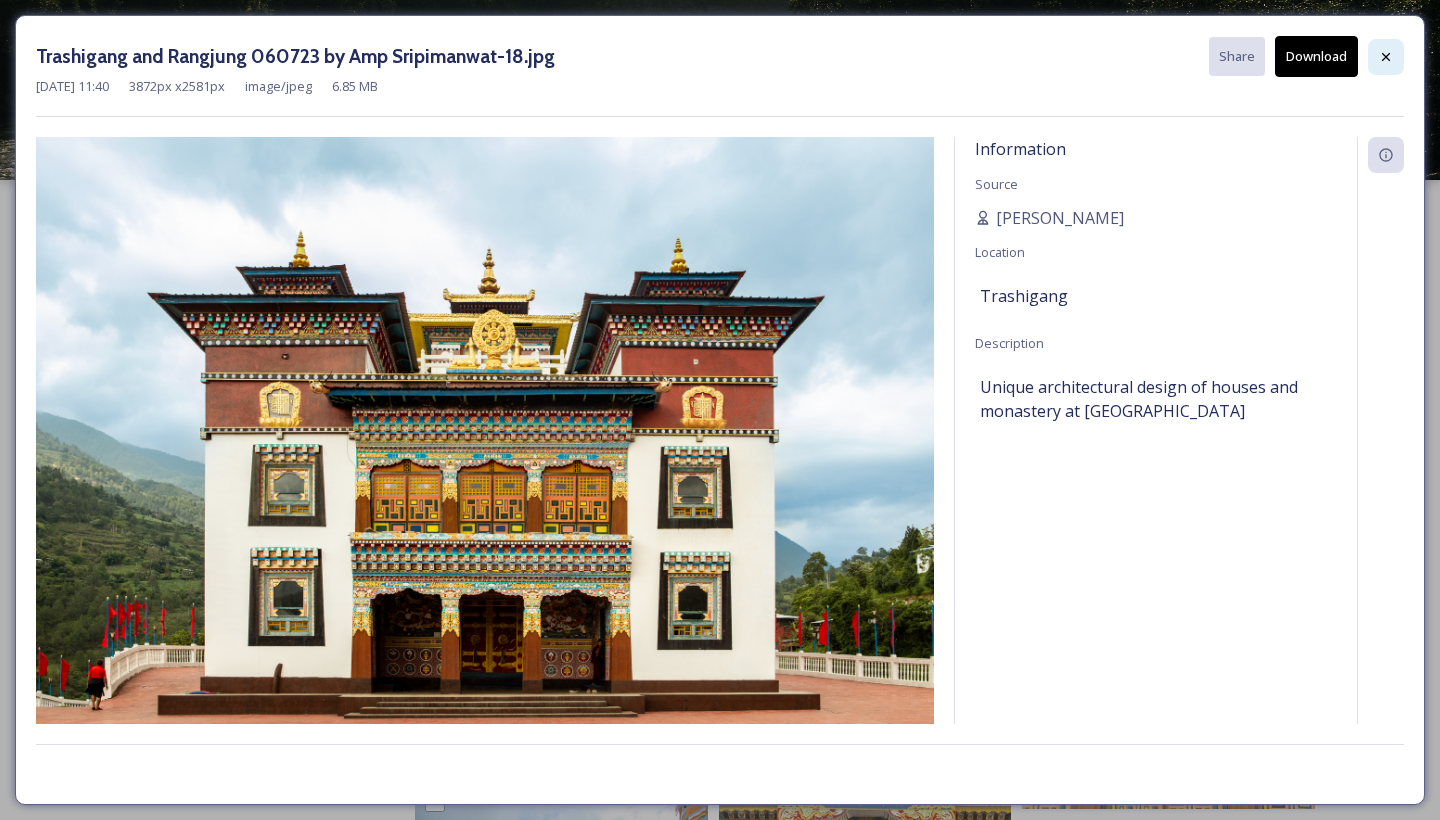 click at bounding box center [1386, 57] 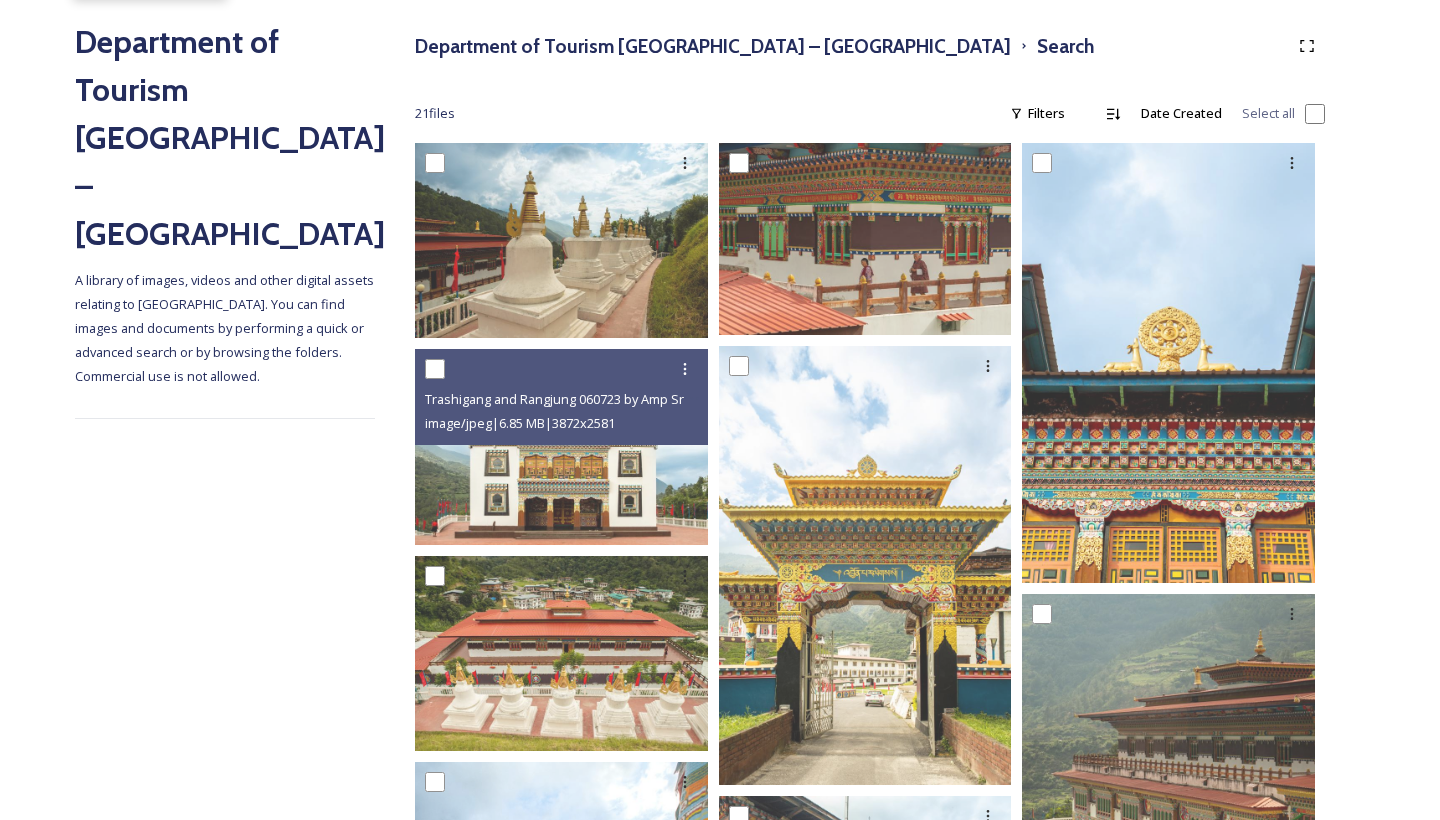 scroll, scrollTop: 226, scrollLeft: 0, axis: vertical 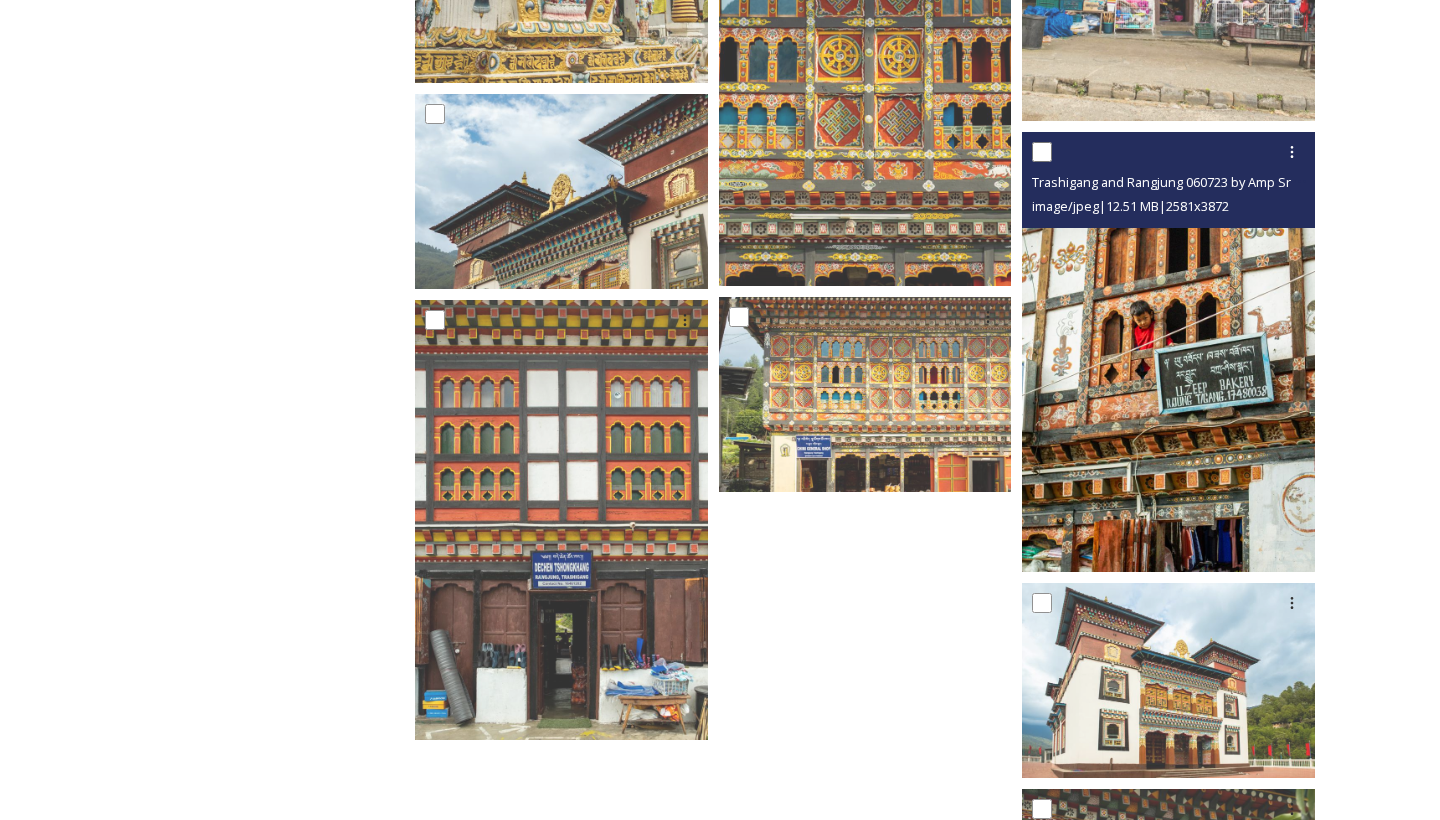 click on "Trashigang and Rangjung 060723 by Amp Sripimanwat-74.jpg image/jpeg  |  12.51 MB  |  2581  x  3872" at bounding box center [1168, 180] 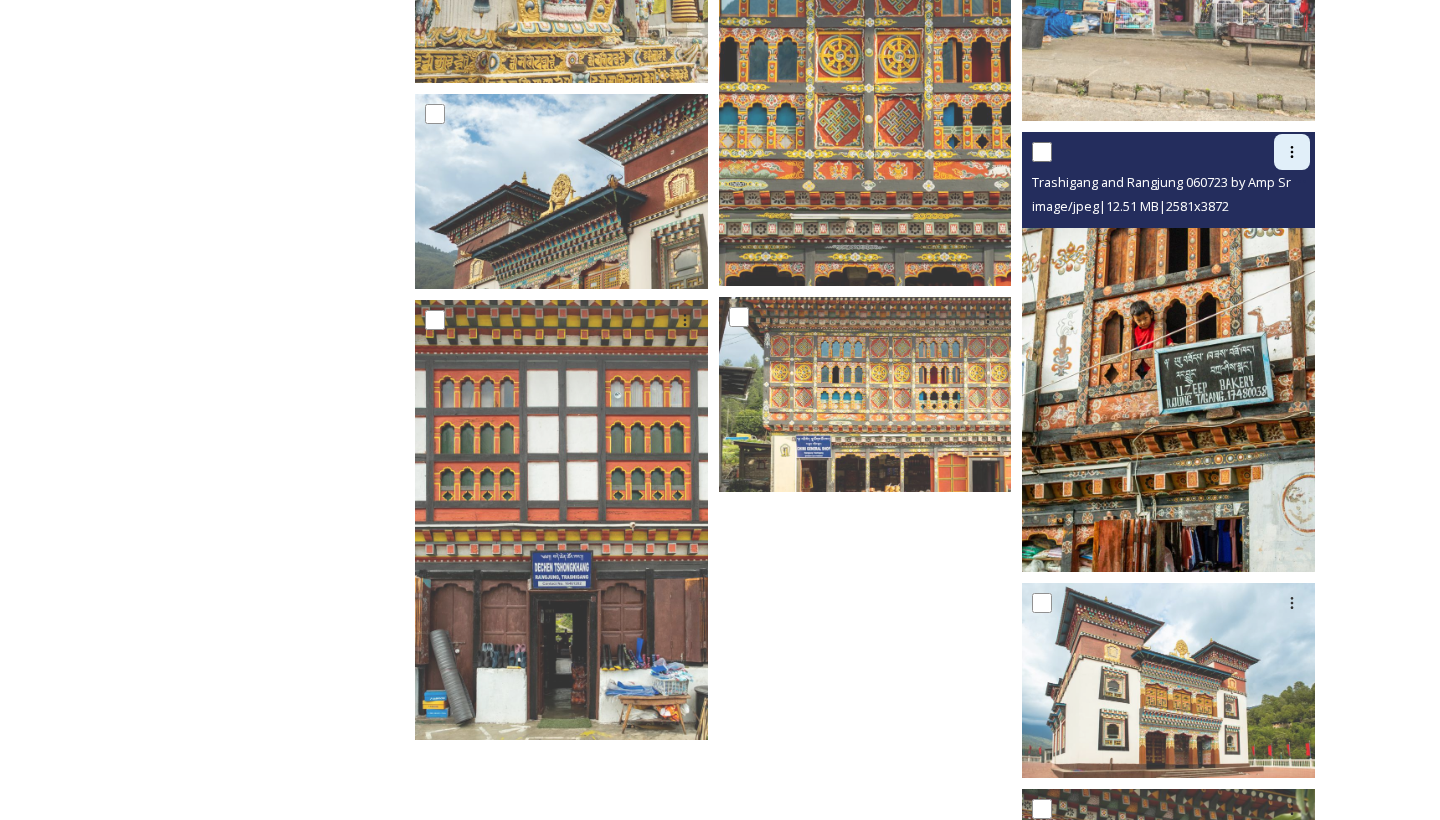 click at bounding box center (1292, 152) 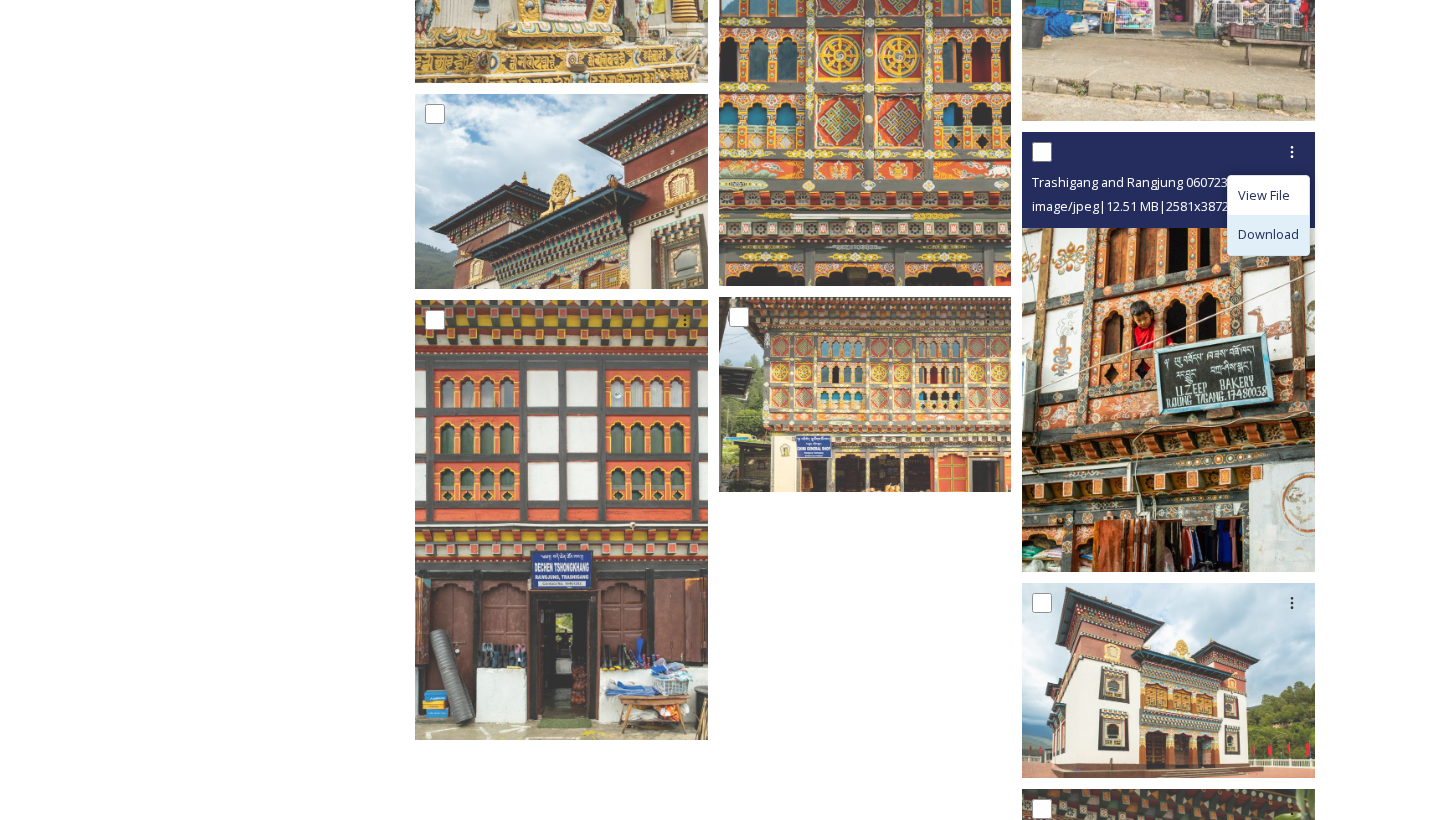 click on "Download" at bounding box center [1268, 234] 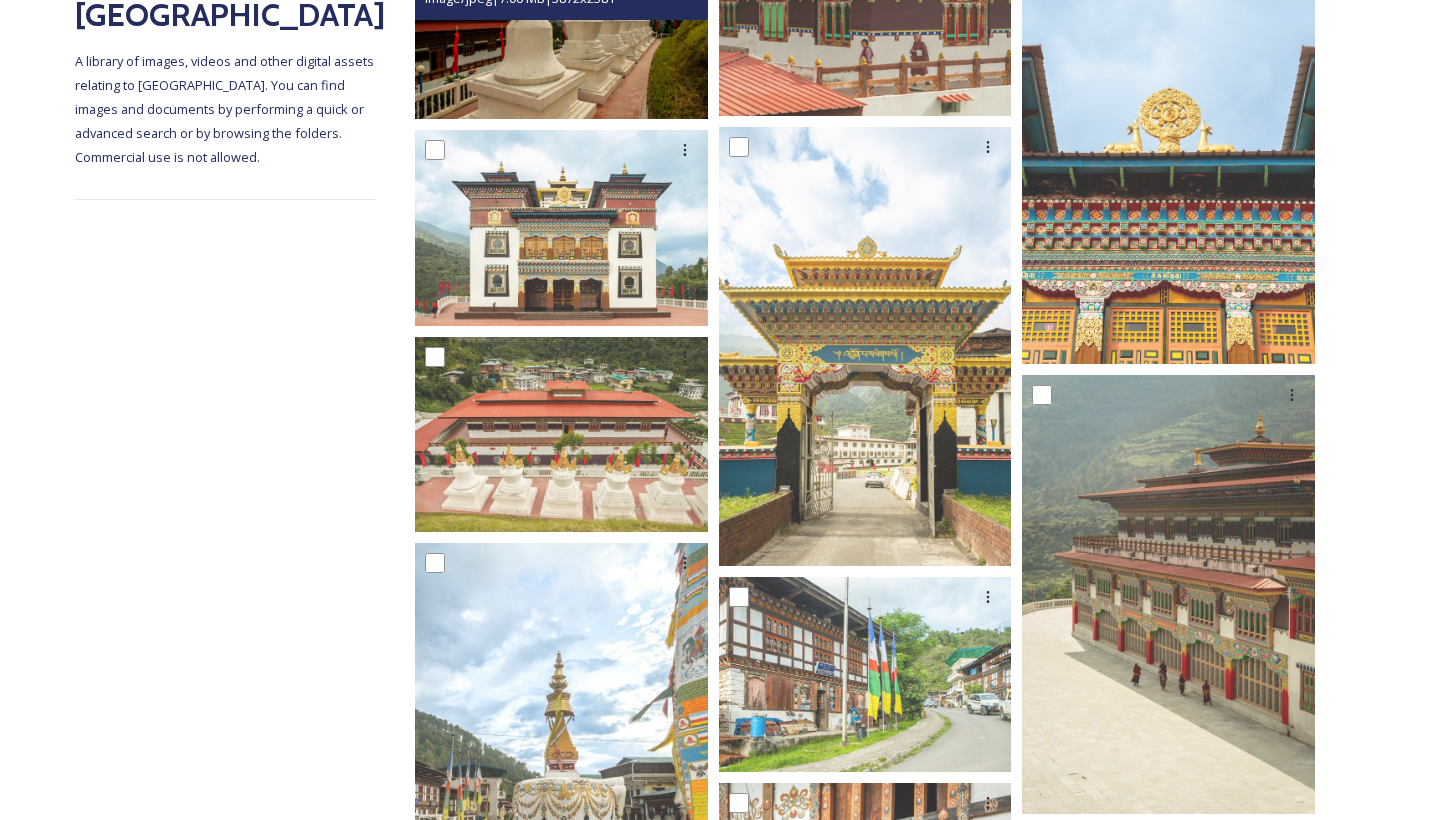 scroll, scrollTop: 616, scrollLeft: 0, axis: vertical 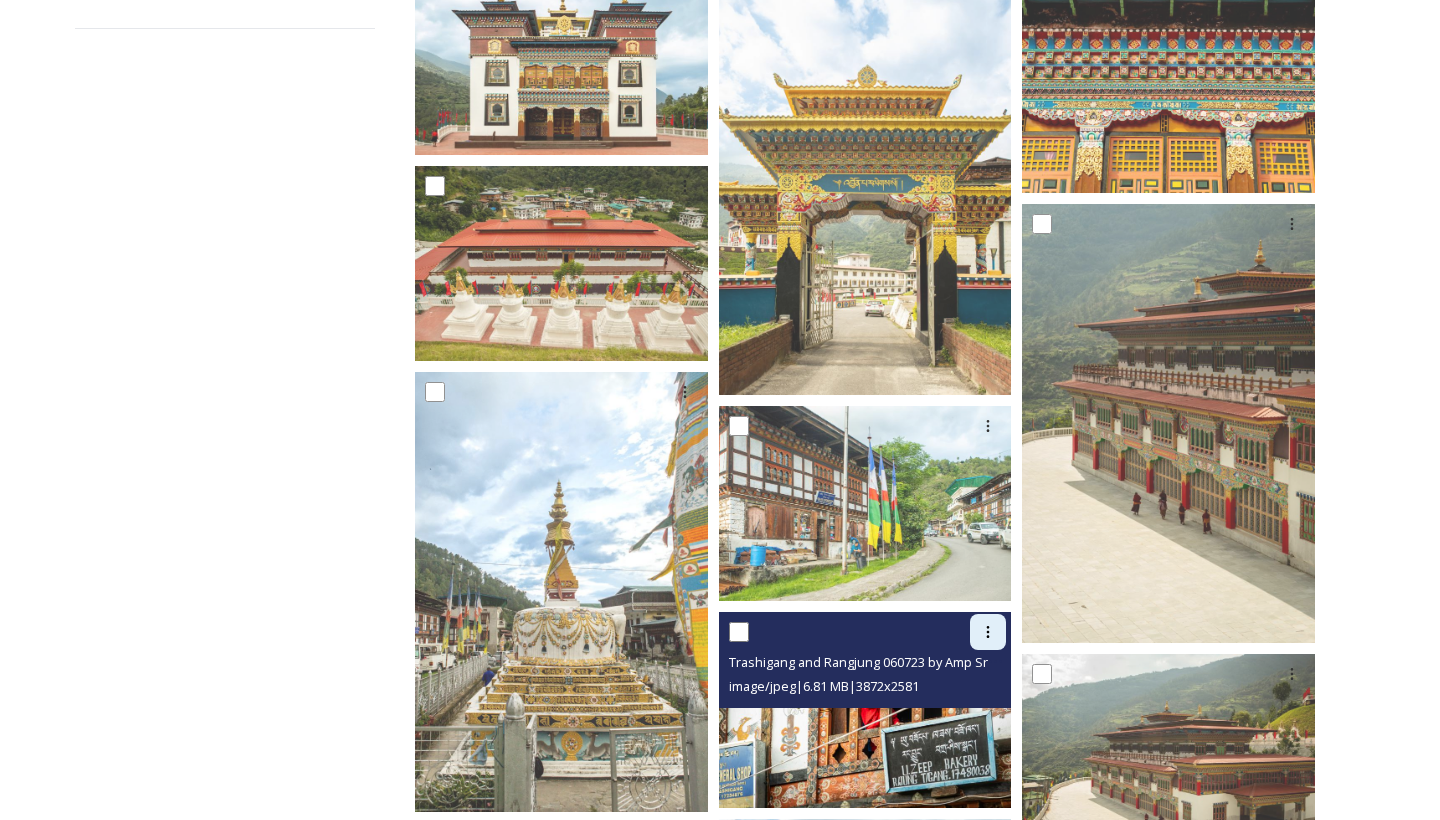 click 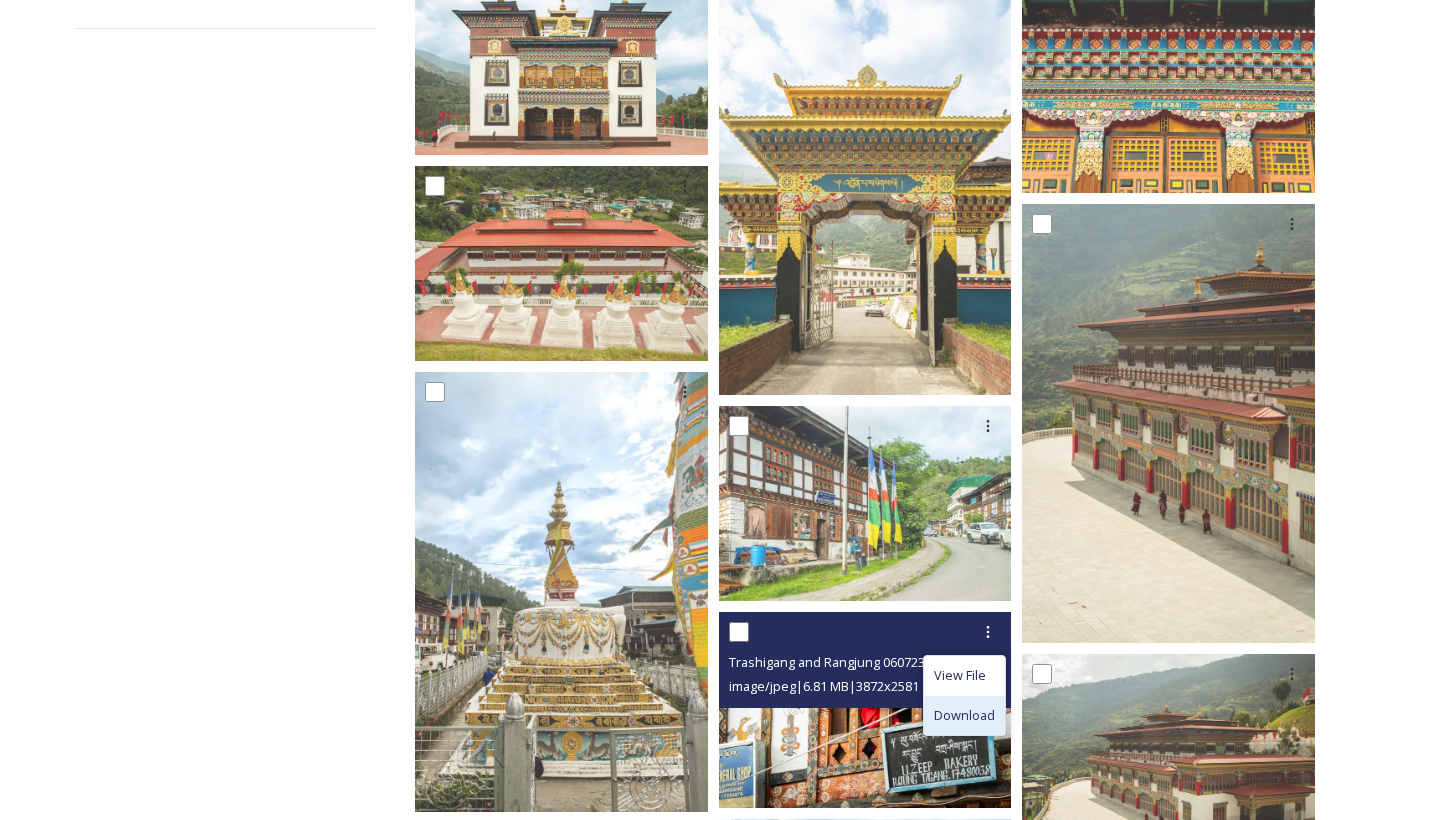 click on "Download" at bounding box center (964, 715) 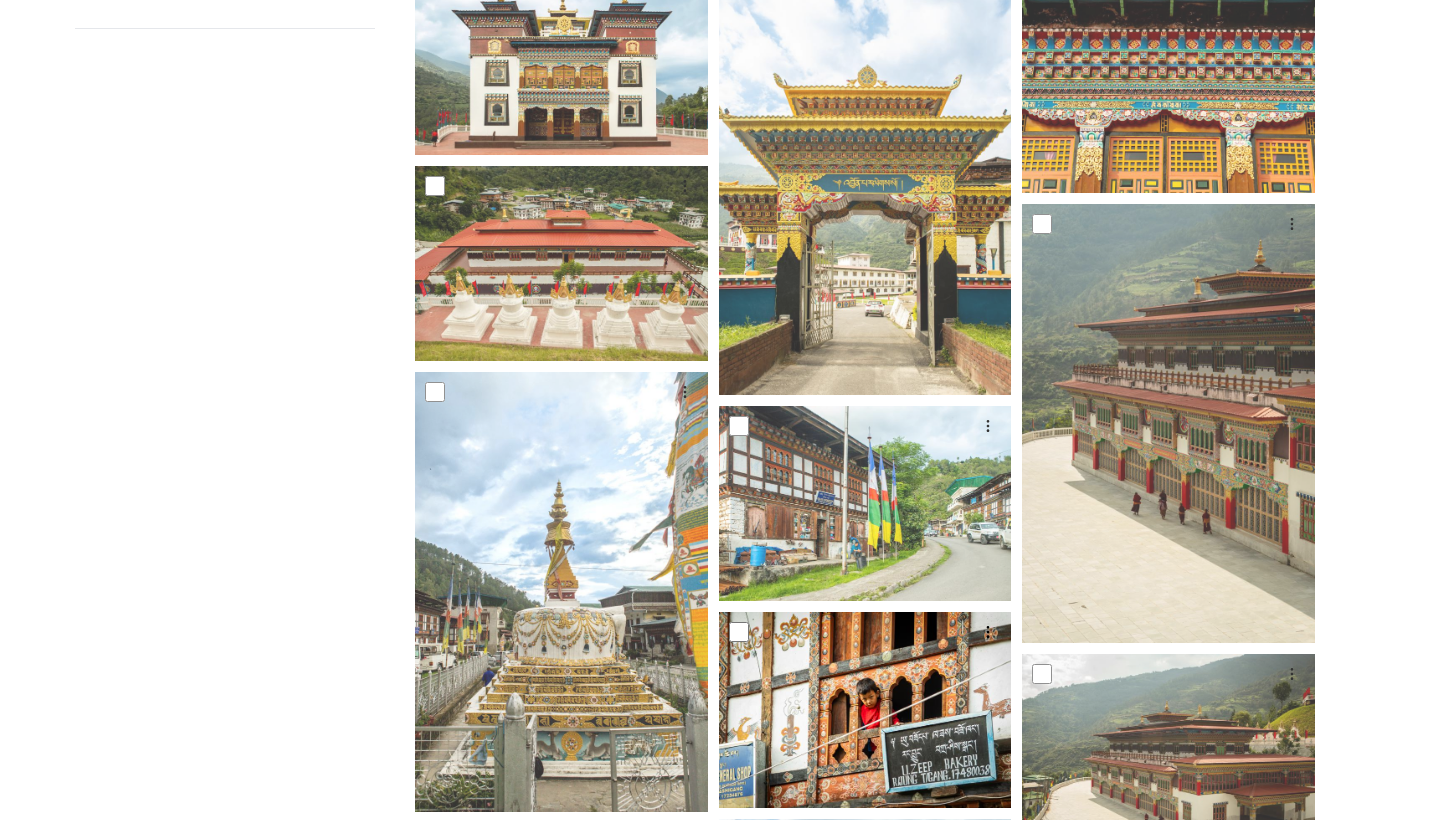scroll, scrollTop: 462, scrollLeft: 0, axis: vertical 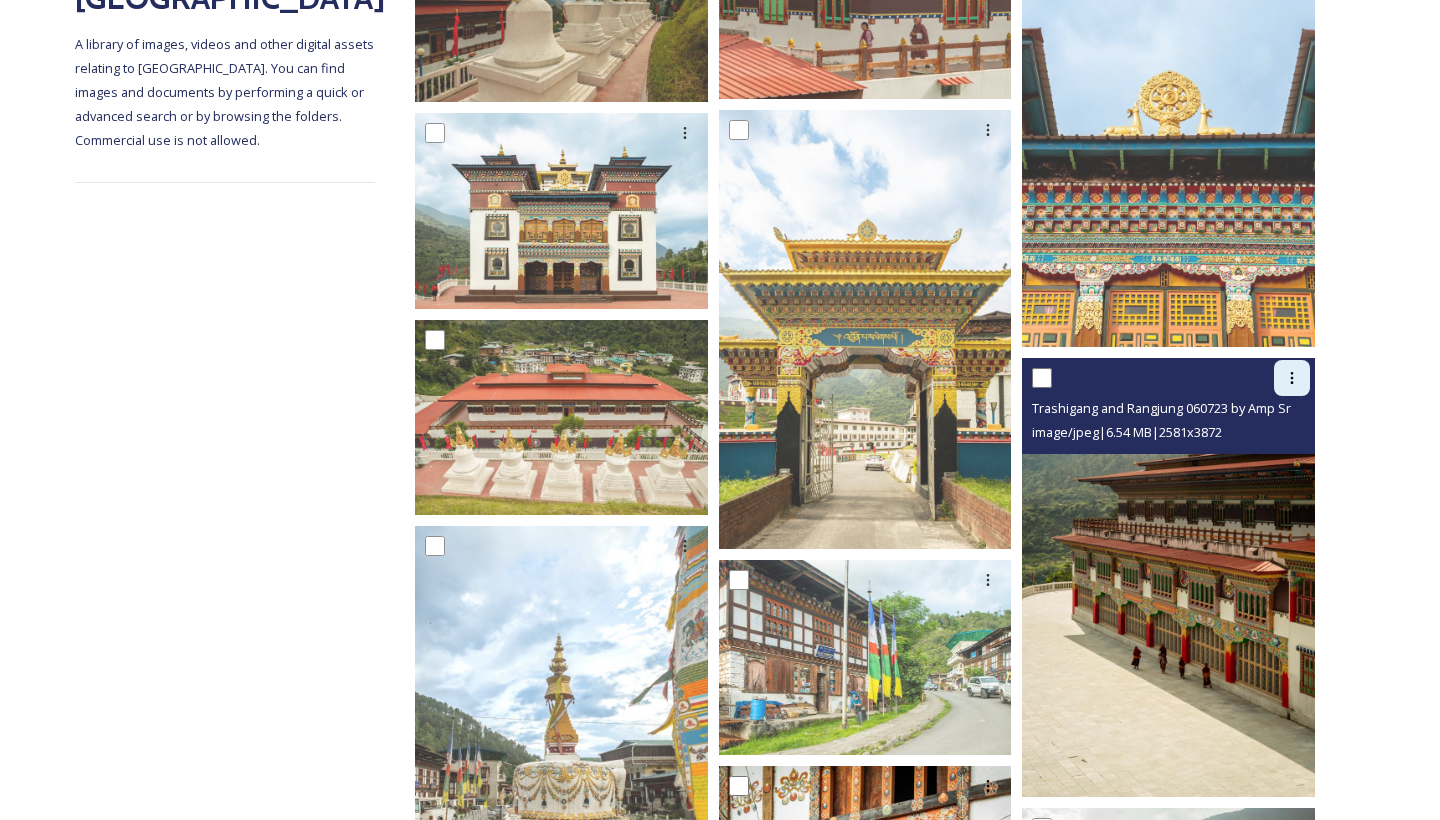 click 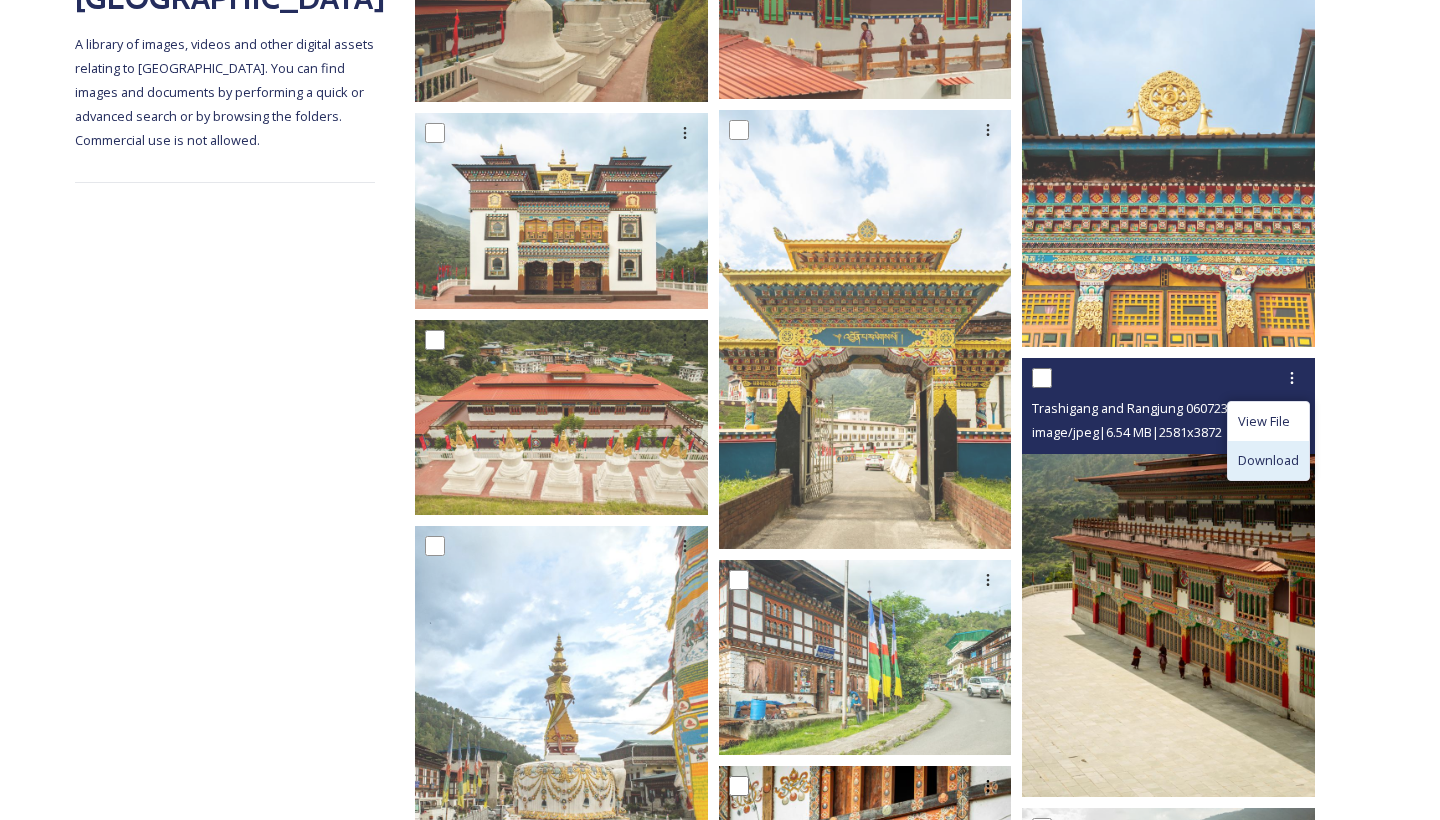 click on "Download" at bounding box center (1268, 460) 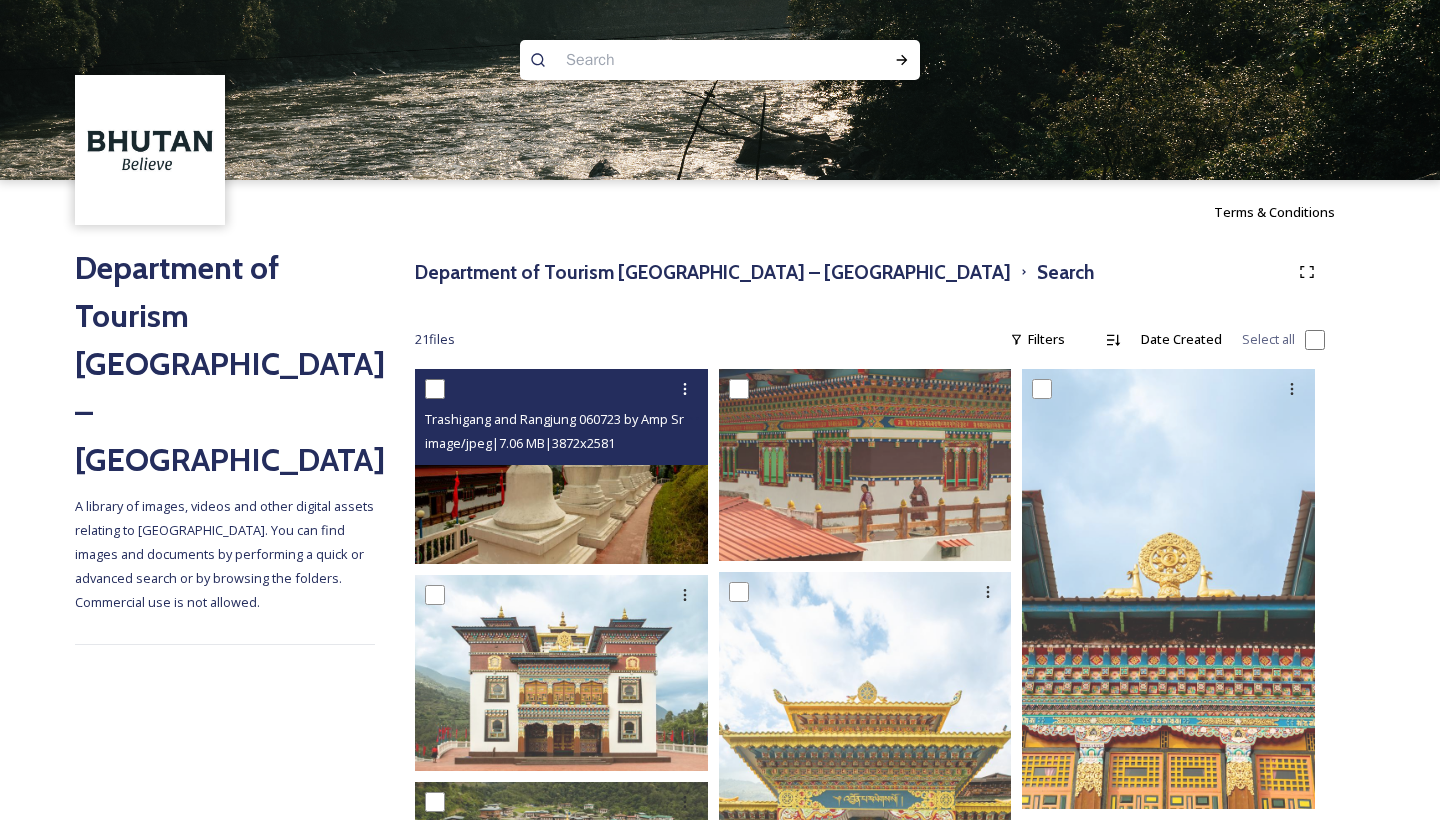 scroll, scrollTop: 0, scrollLeft: 0, axis: both 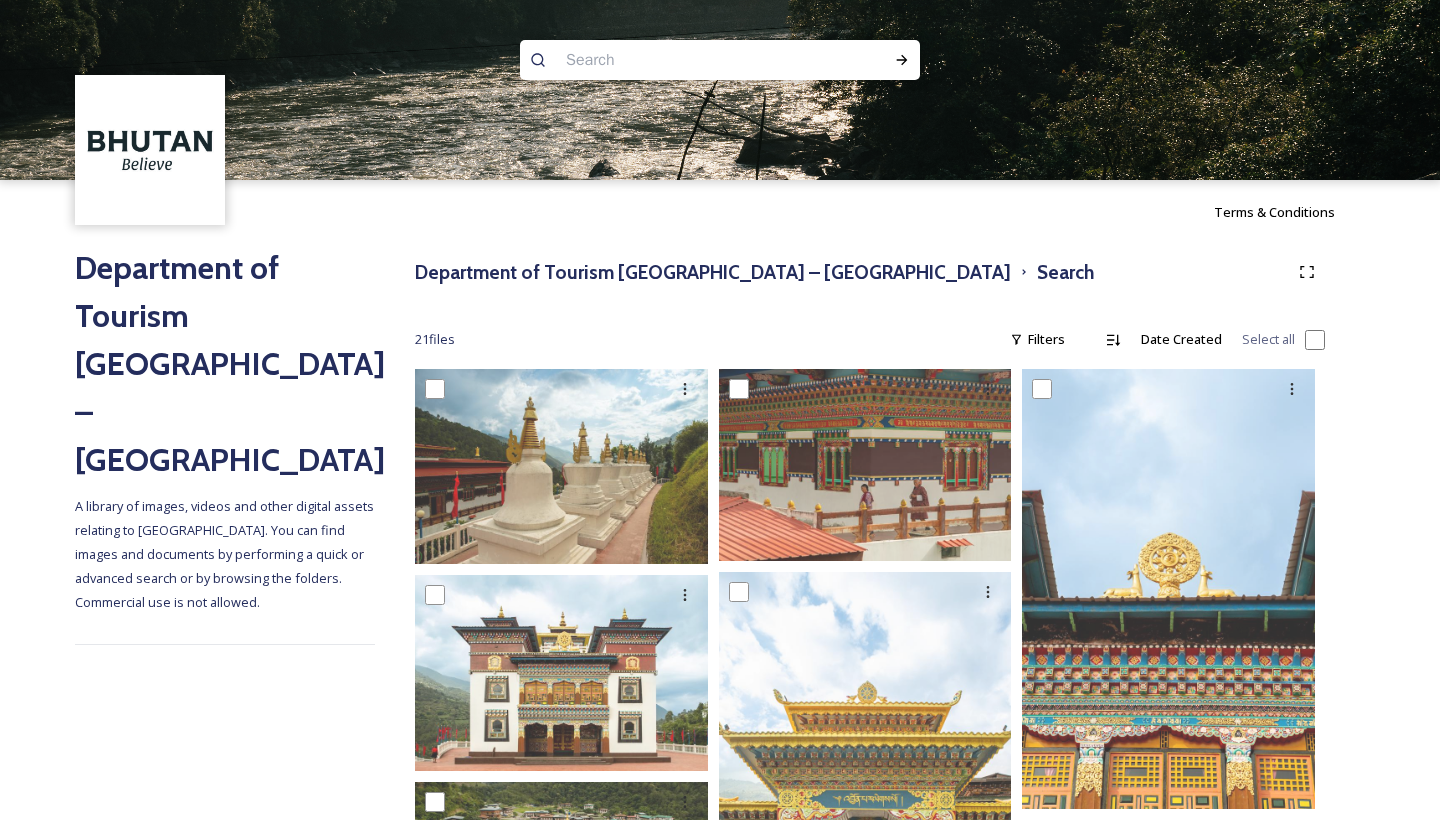 click at bounding box center [681, 60] 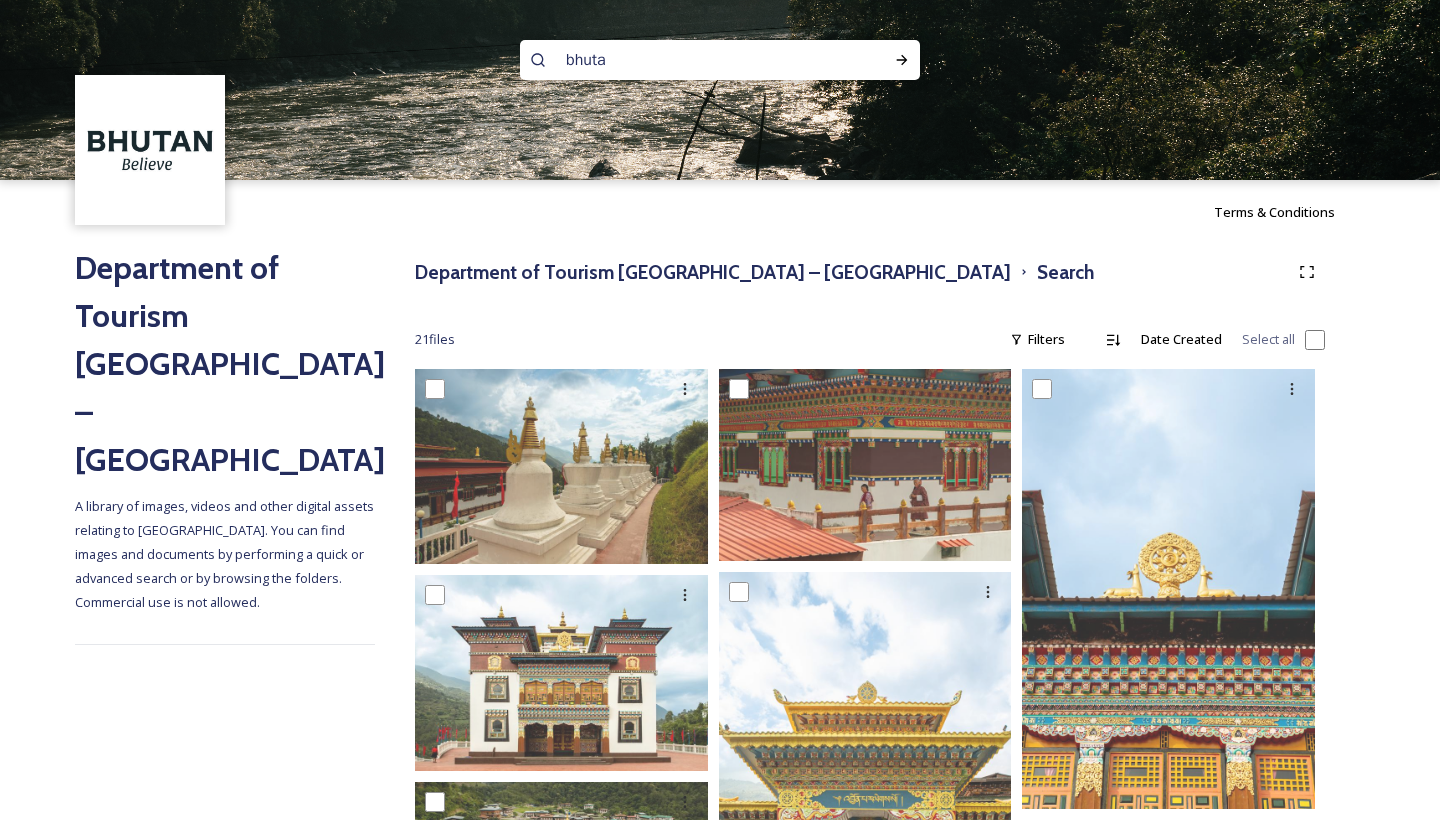 type on "[GEOGRAPHIC_DATA]" 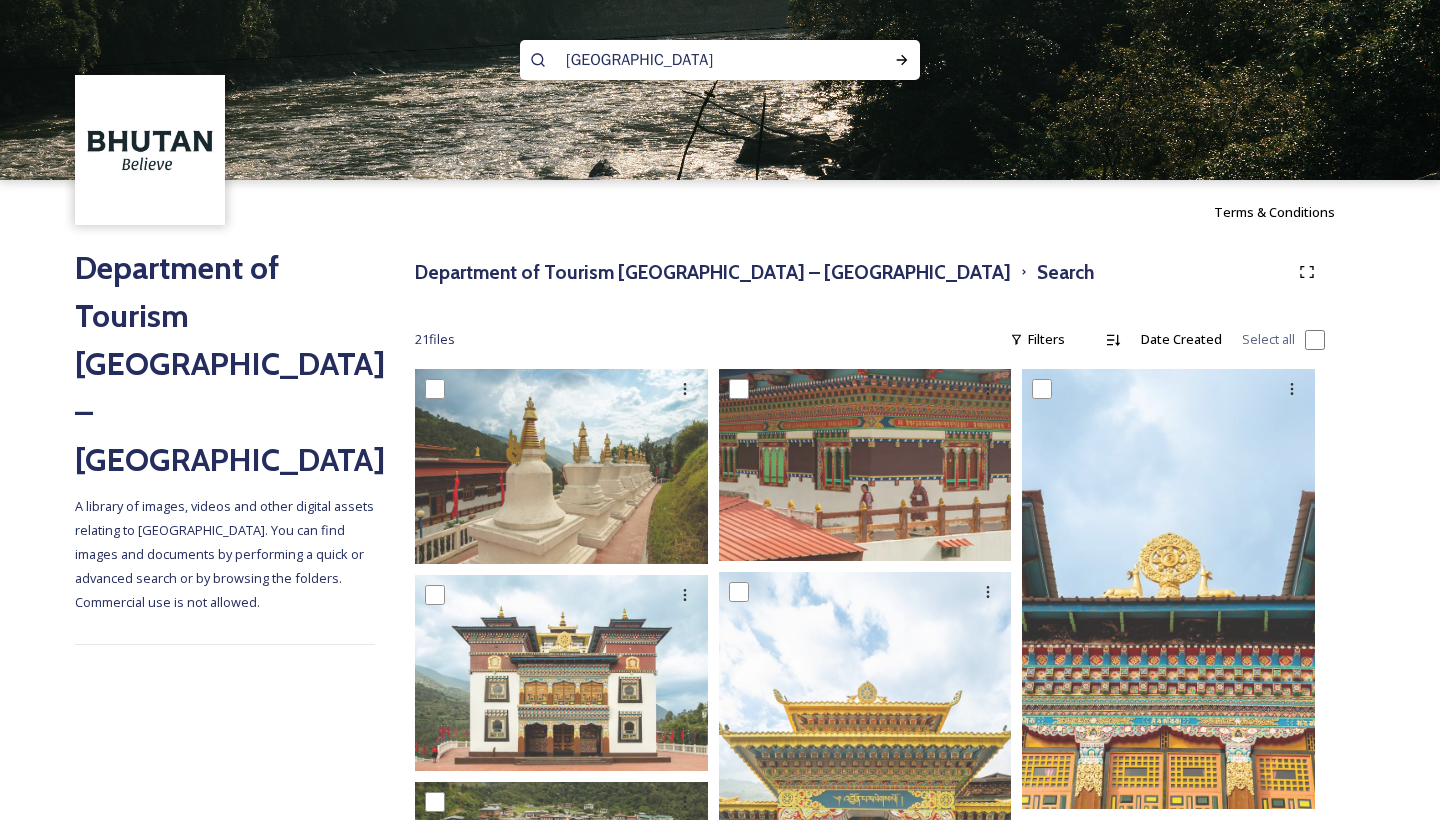 type 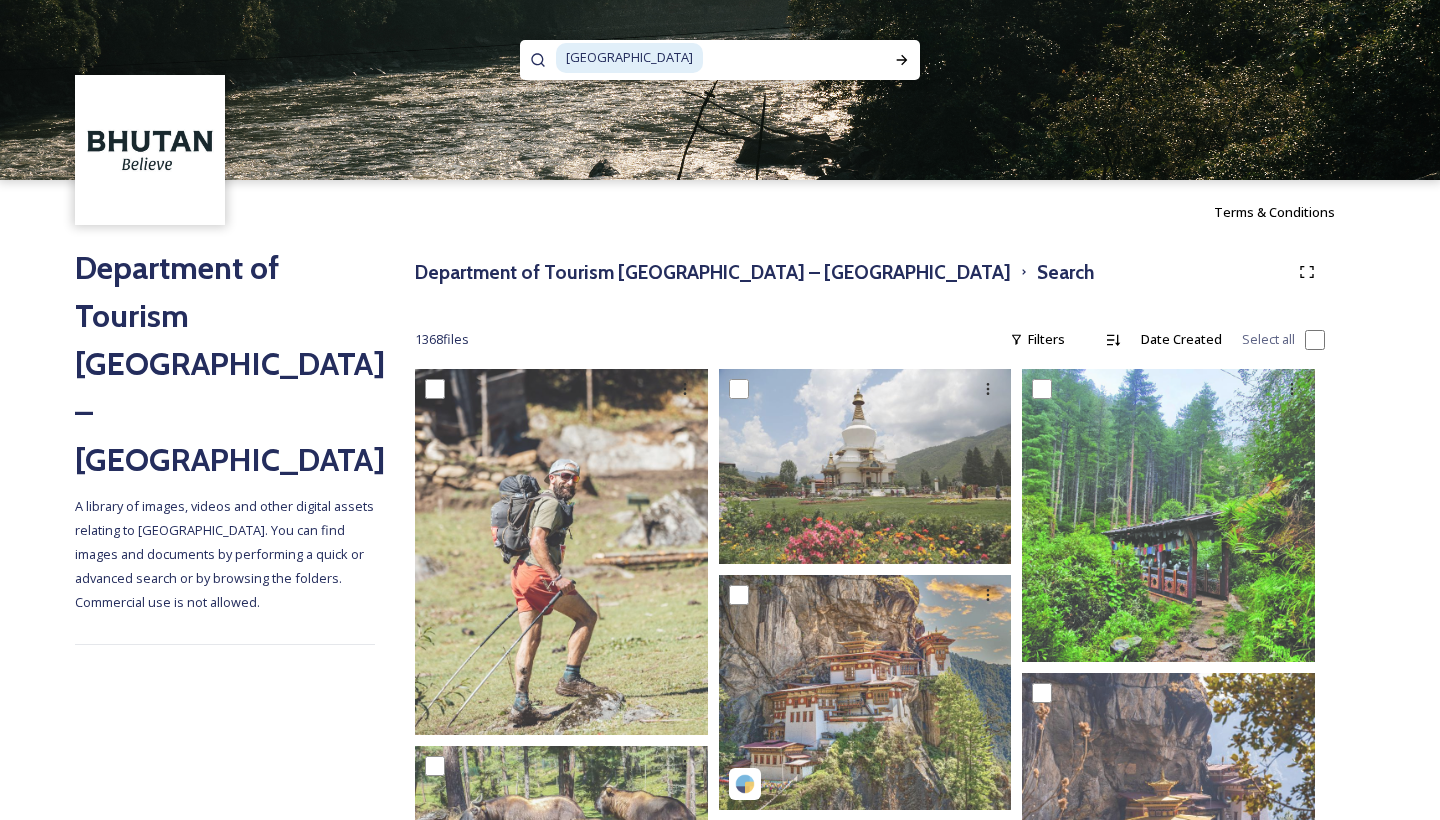 scroll, scrollTop: 2, scrollLeft: 0, axis: vertical 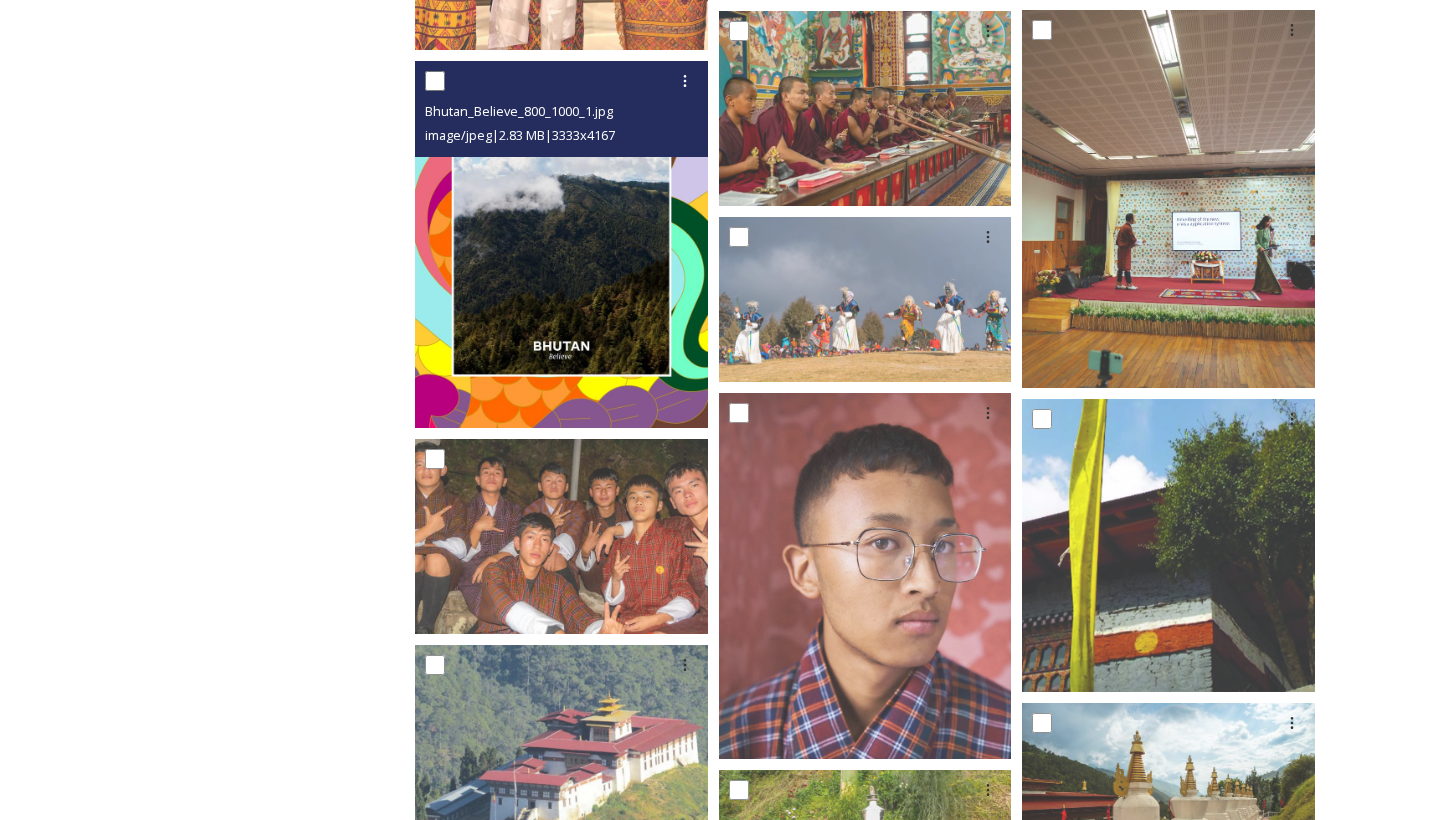 click at bounding box center (561, 244) 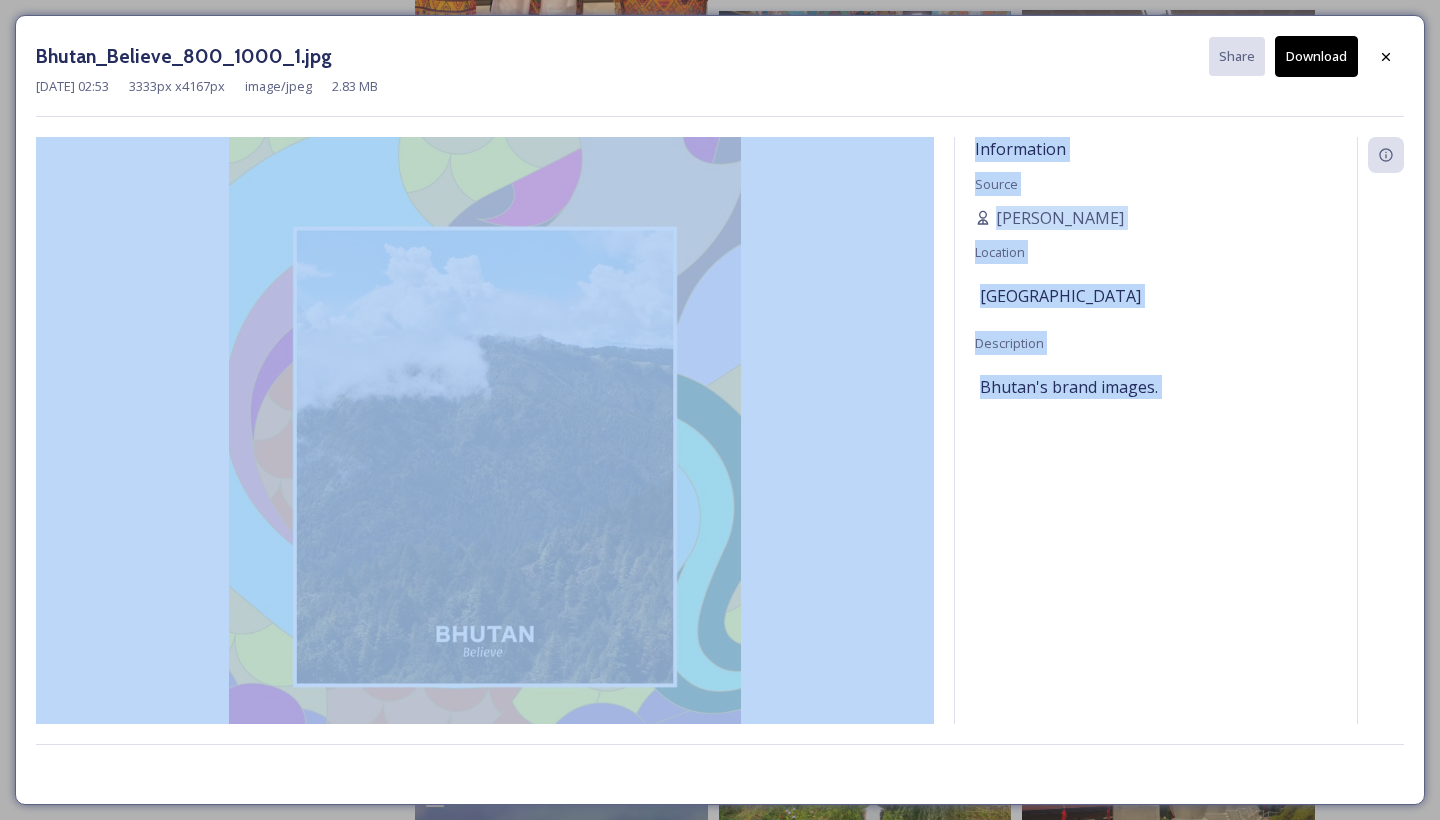 drag, startPoint x: 752, startPoint y: 725, endPoint x: 152, endPoint y: 215, distance: 787.4643 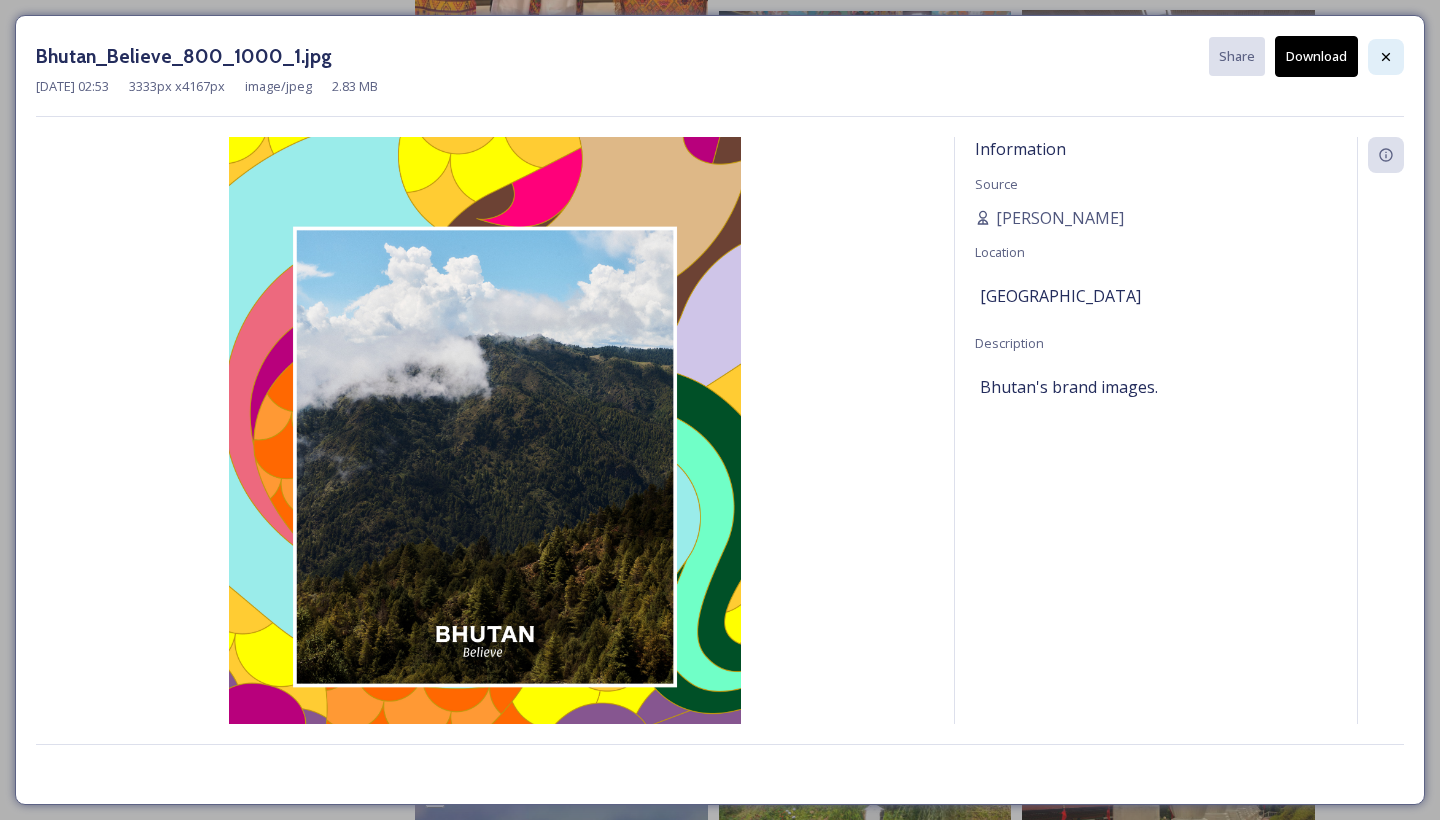 click 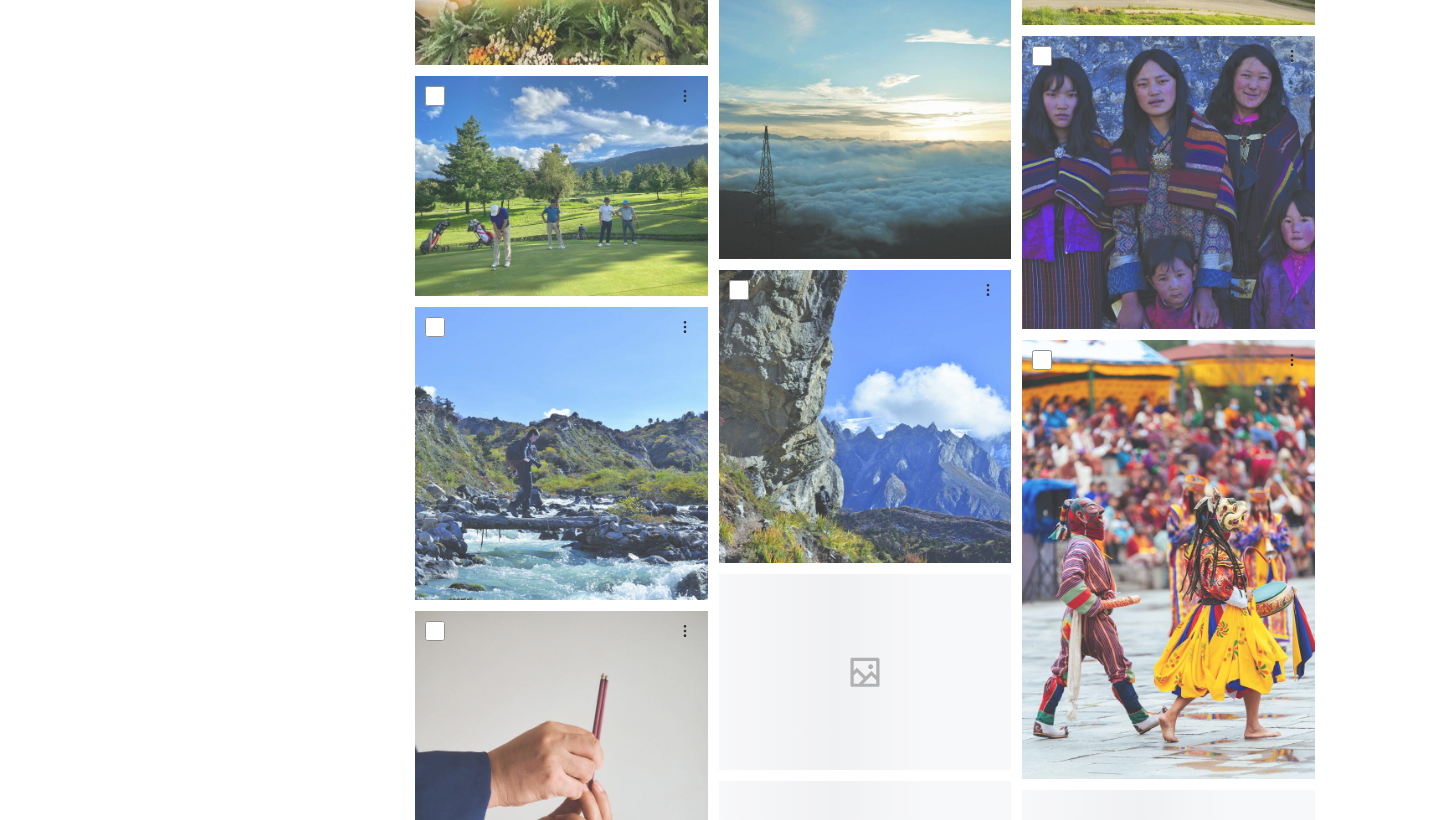 scroll, scrollTop: 19922, scrollLeft: 0, axis: vertical 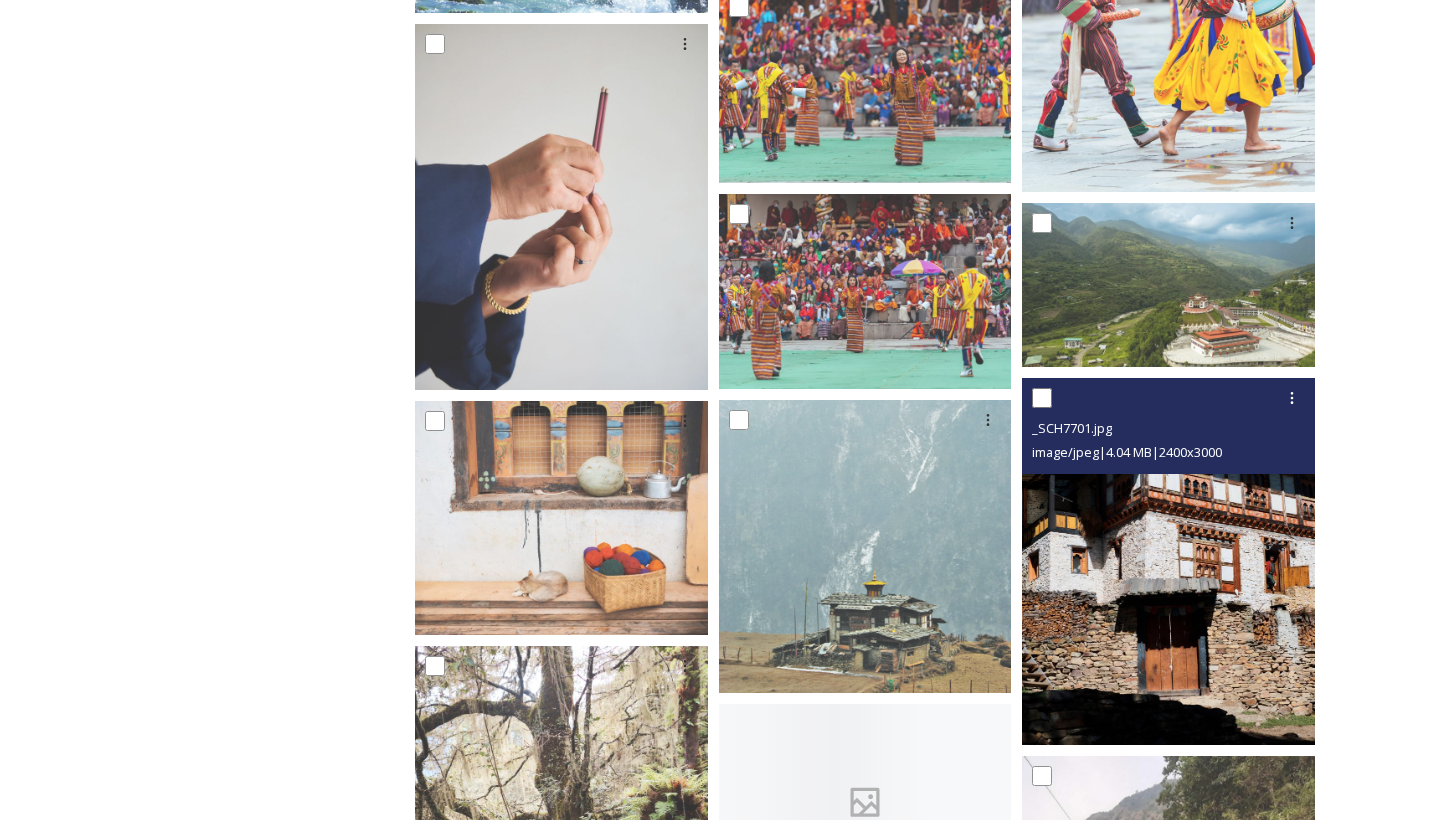click at bounding box center (1168, 561) 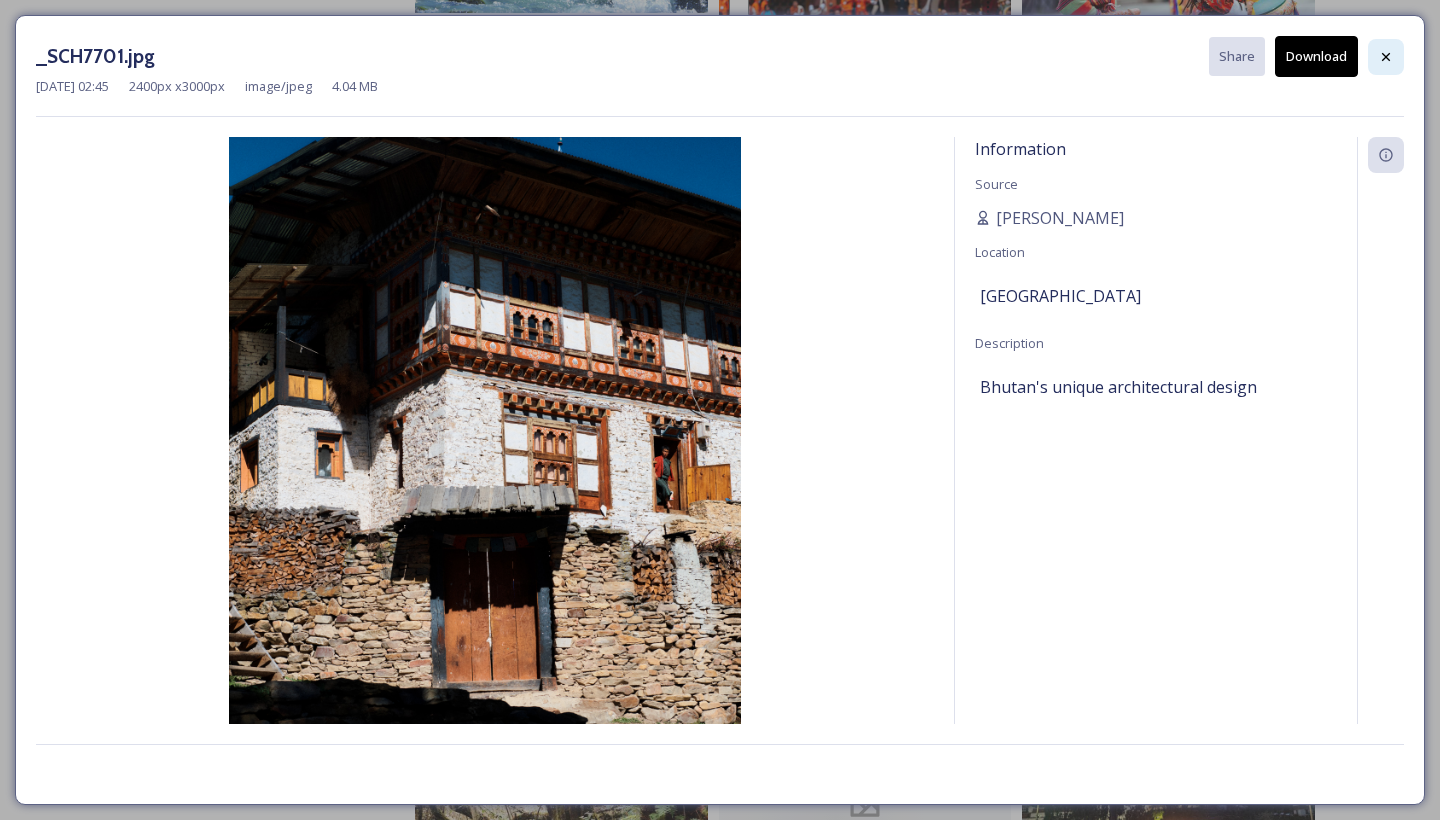 click at bounding box center [1386, 57] 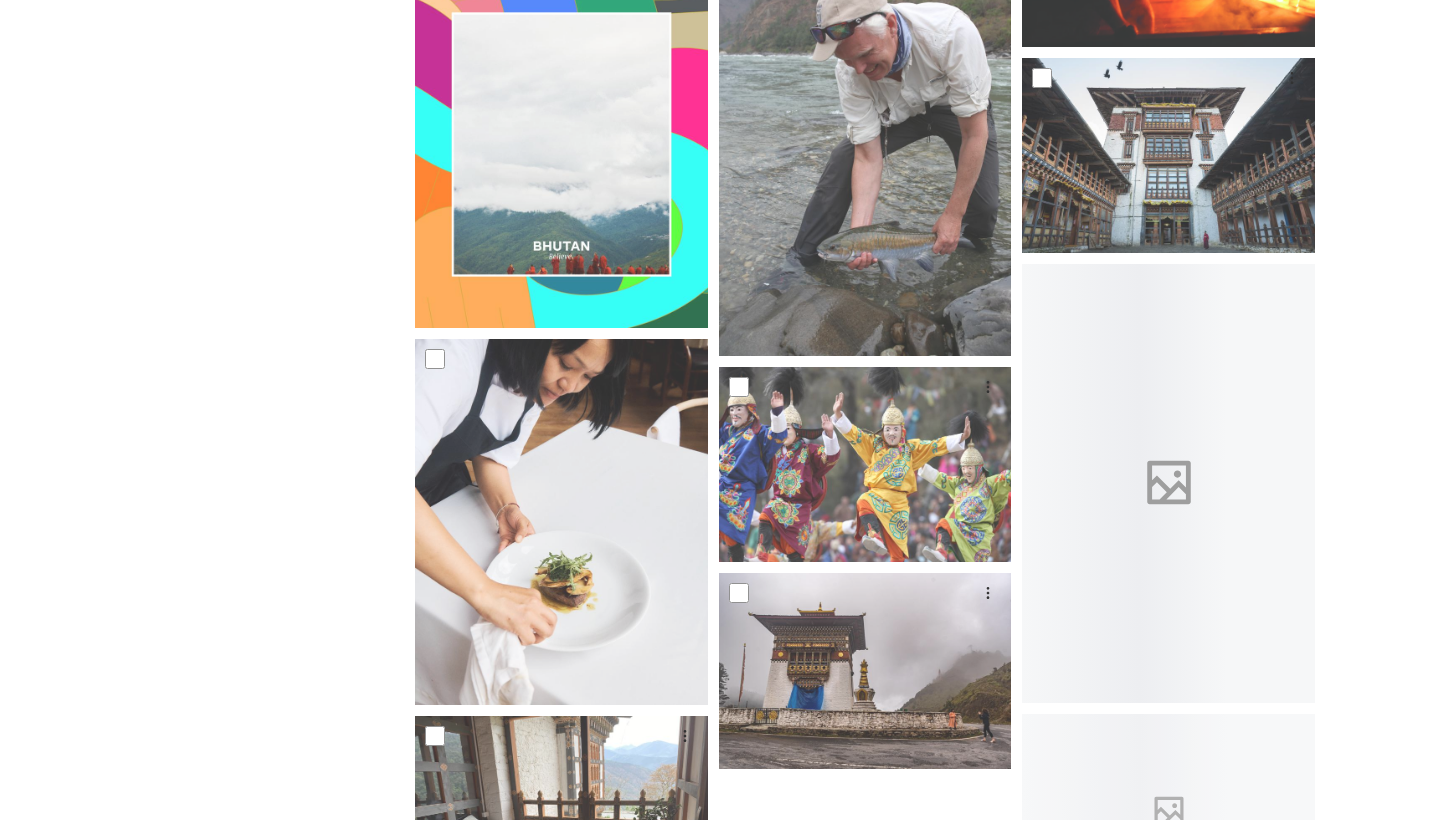 scroll, scrollTop: 30620, scrollLeft: 0, axis: vertical 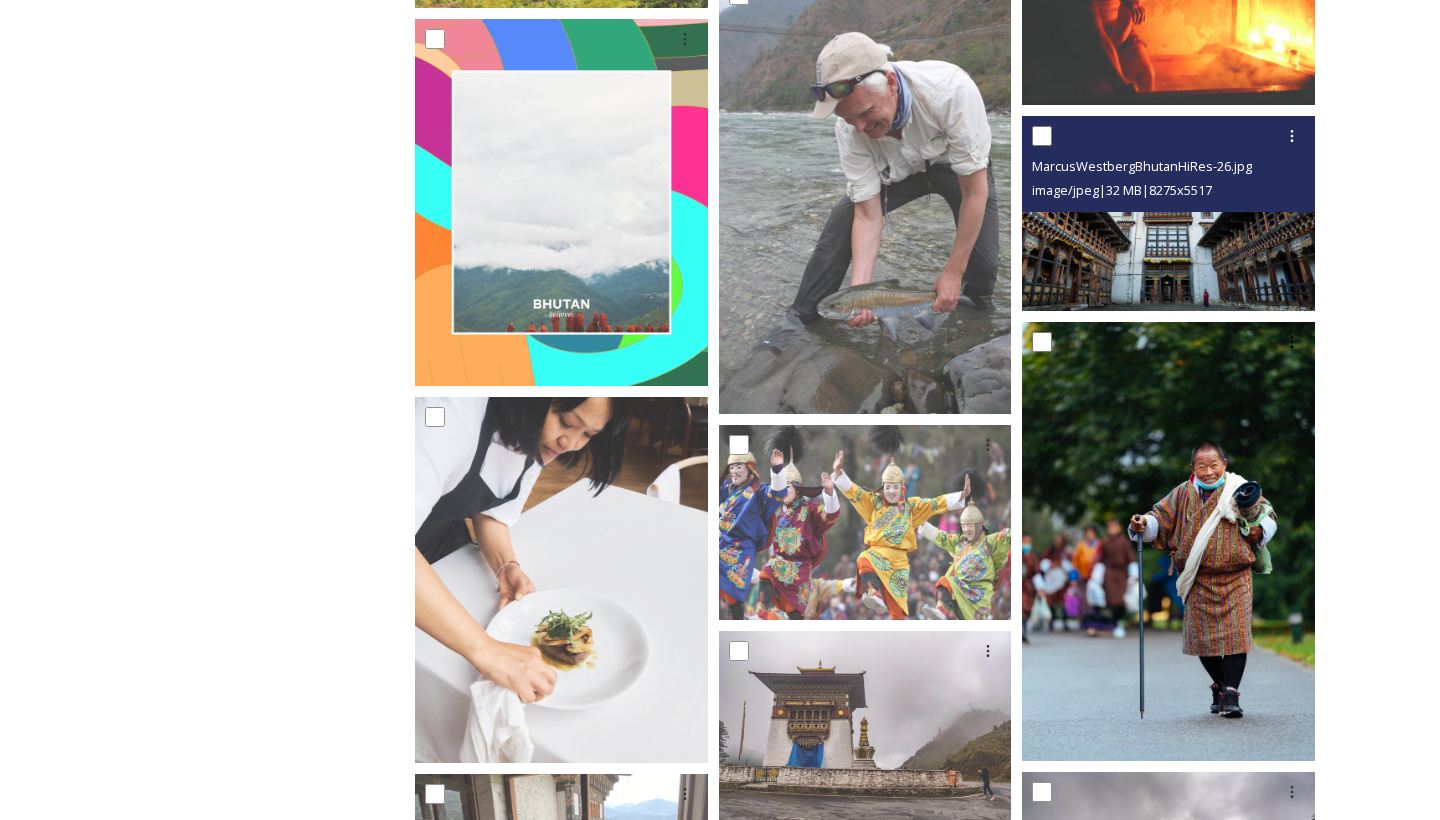 click at bounding box center [1168, 212] 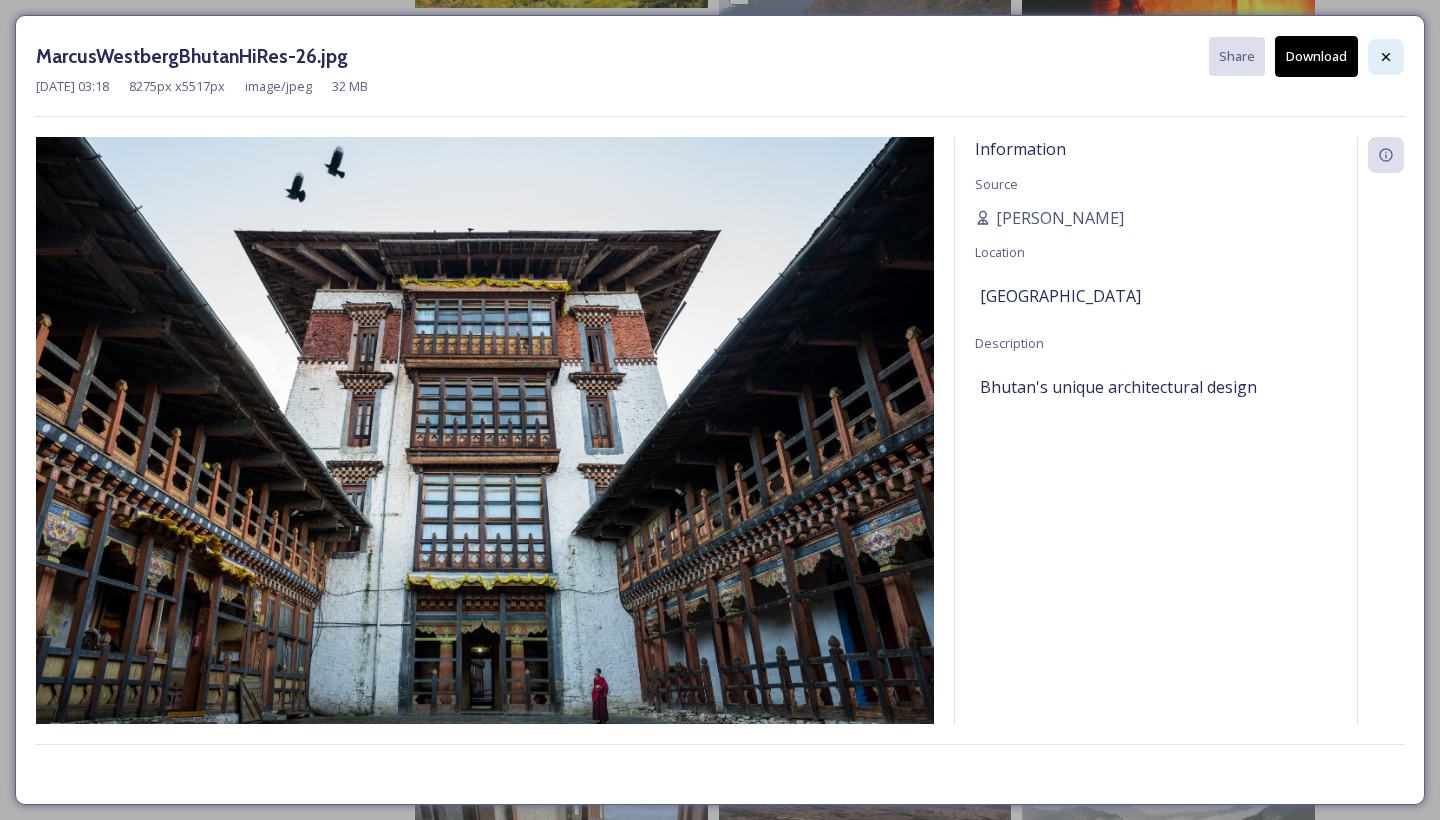 click at bounding box center (1386, 57) 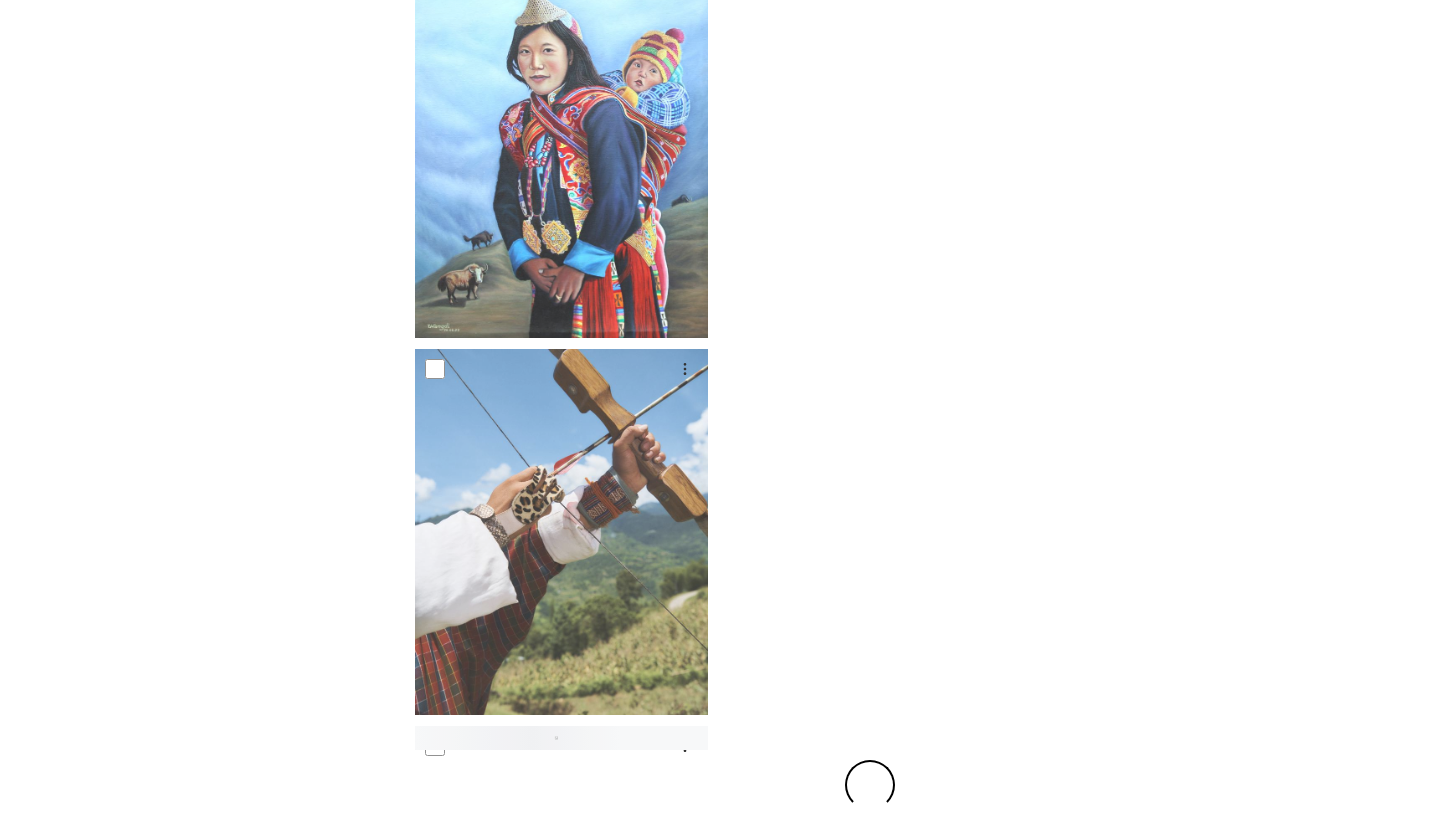 scroll, scrollTop: 38003, scrollLeft: 0, axis: vertical 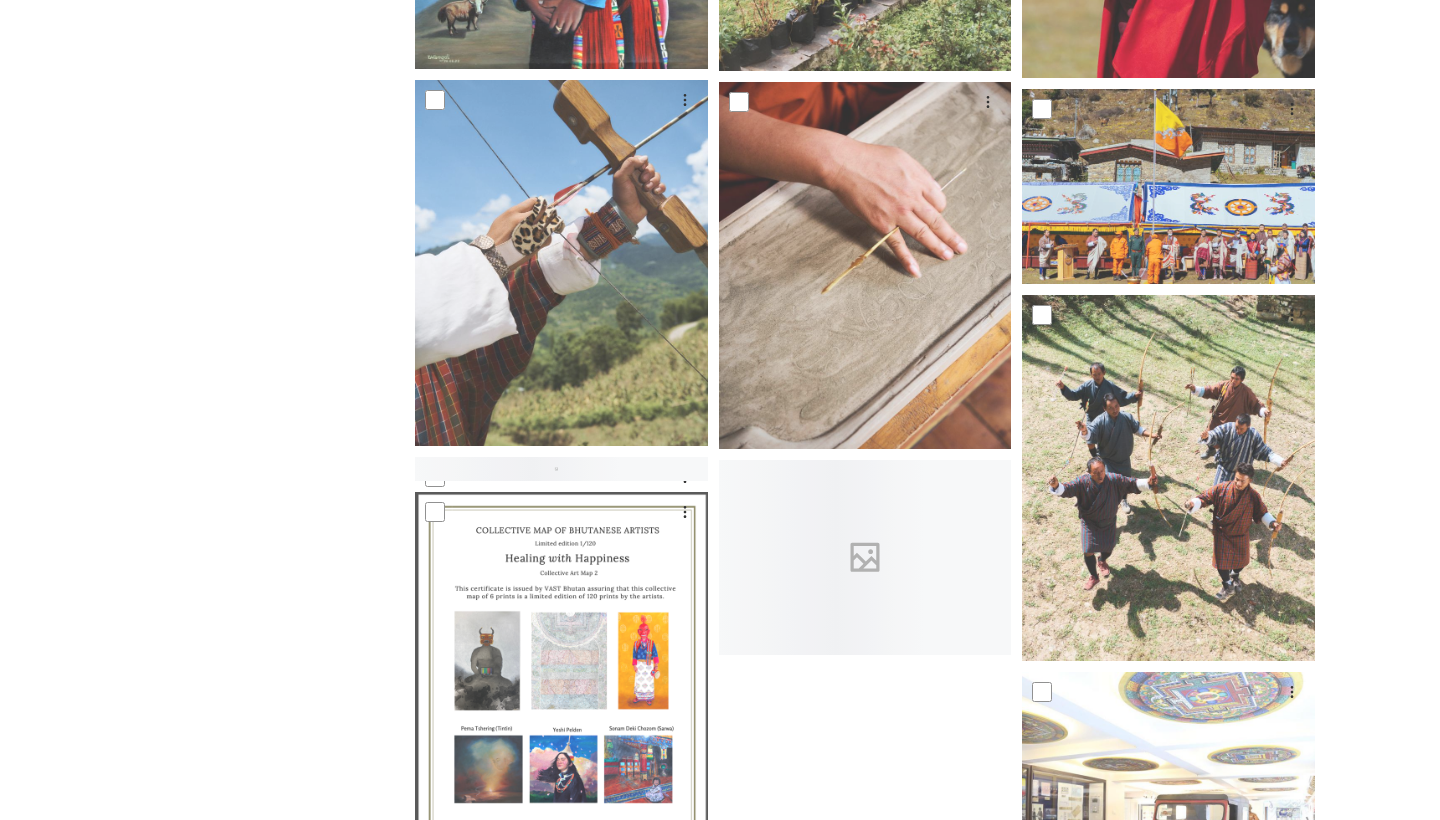 click on "Department of Tourism [GEOGRAPHIC_DATA] – Brand Centre A library of images, videos and other digital assets relating to [GEOGRAPHIC_DATA]. You can find images and documents by performing a quick or advanced search or by browsing the folders. Commercial use is not allowed." at bounding box center (225, -17668) 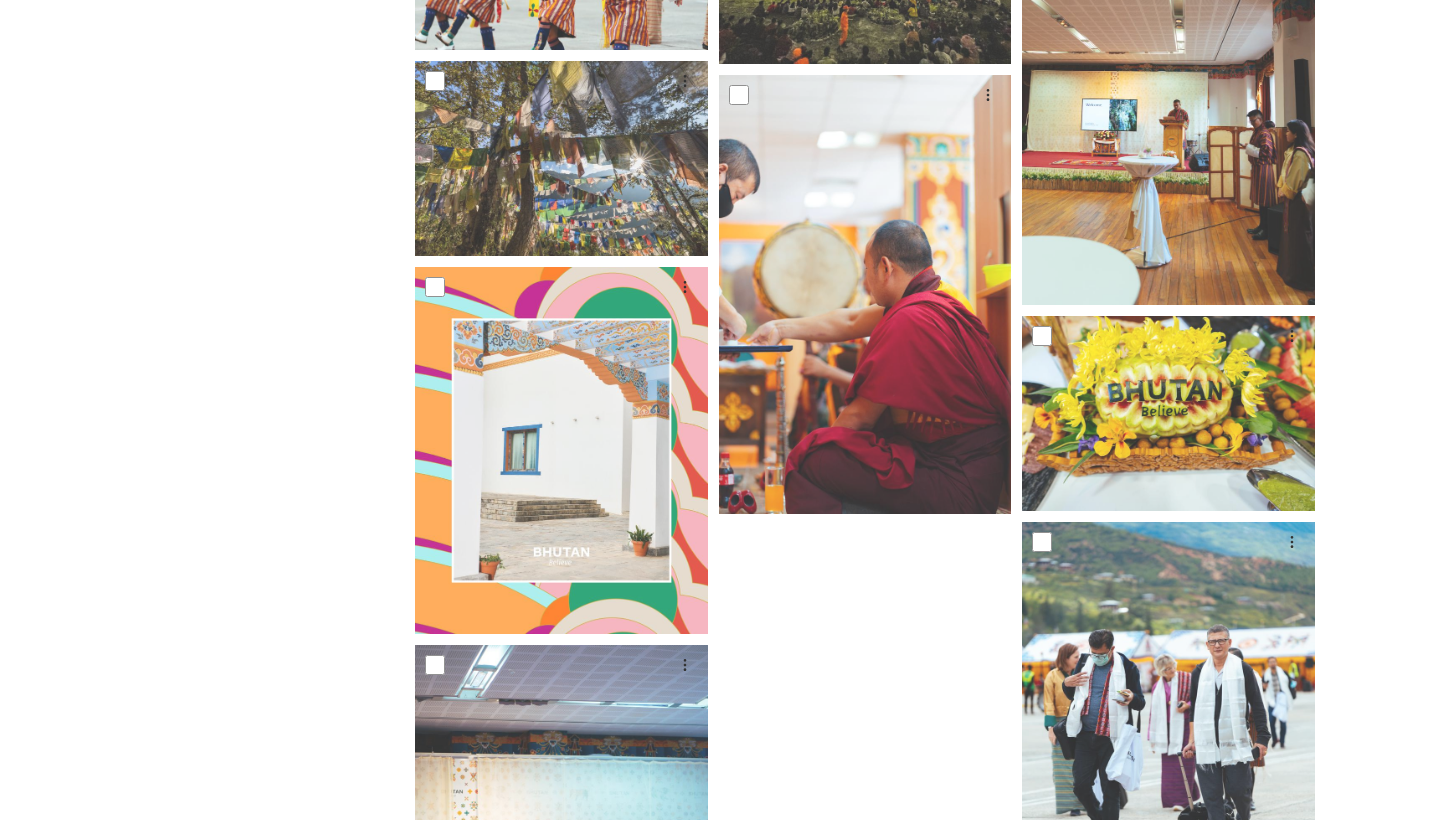 scroll, scrollTop: 53606, scrollLeft: 0, axis: vertical 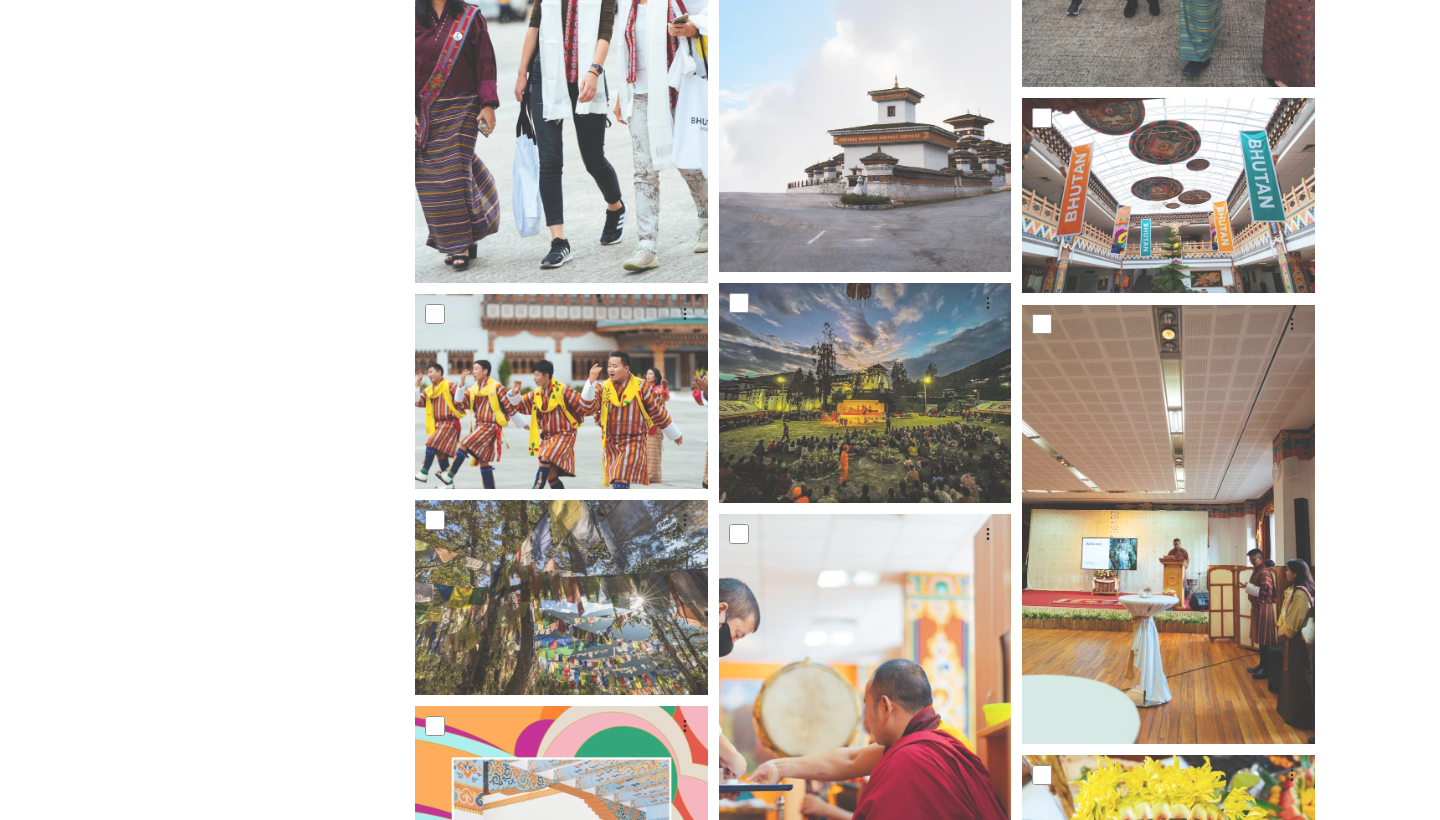 click on "Department of Tourism [GEOGRAPHIC_DATA] – Brand Centre A library of images, videos and other digital assets relating to [GEOGRAPHIC_DATA]. You can find images and documents by performing a quick or advanced search or by browsing the folders. Commercial use is not allowed." at bounding box center [225, -24582] 